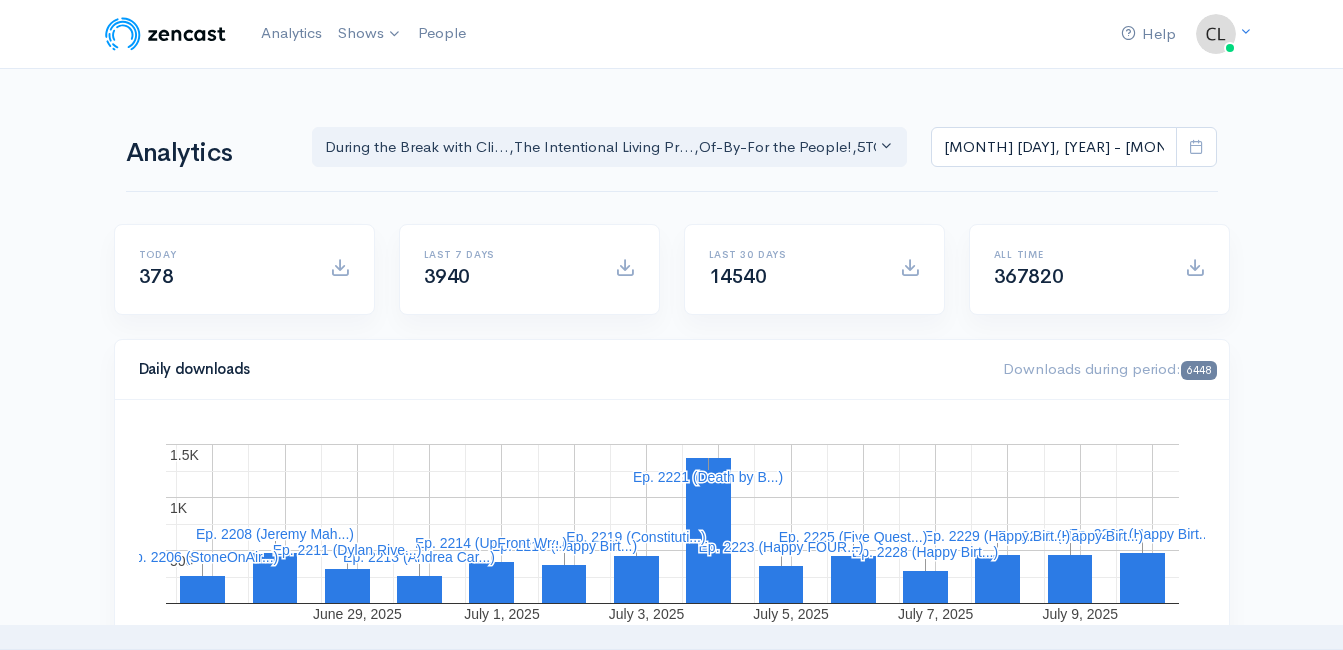 scroll, scrollTop: 0, scrollLeft: 0, axis: both 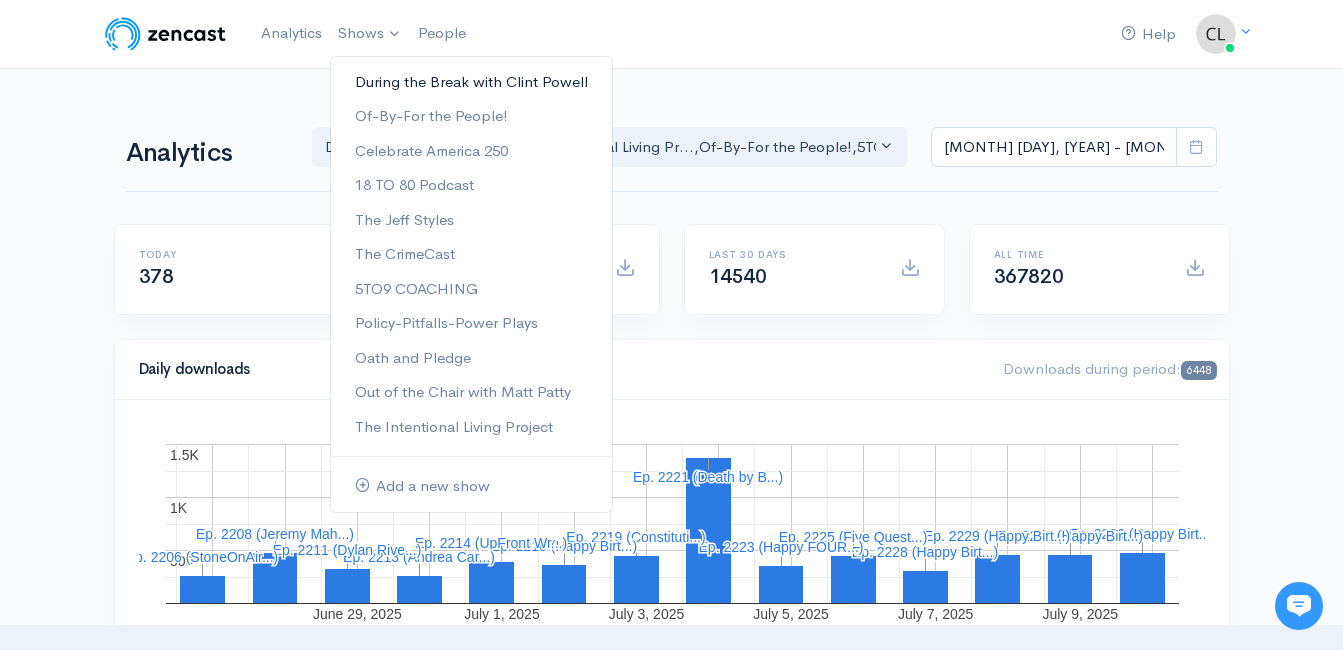 click on "During the Break with Clint Powell" at bounding box center [471, 82] 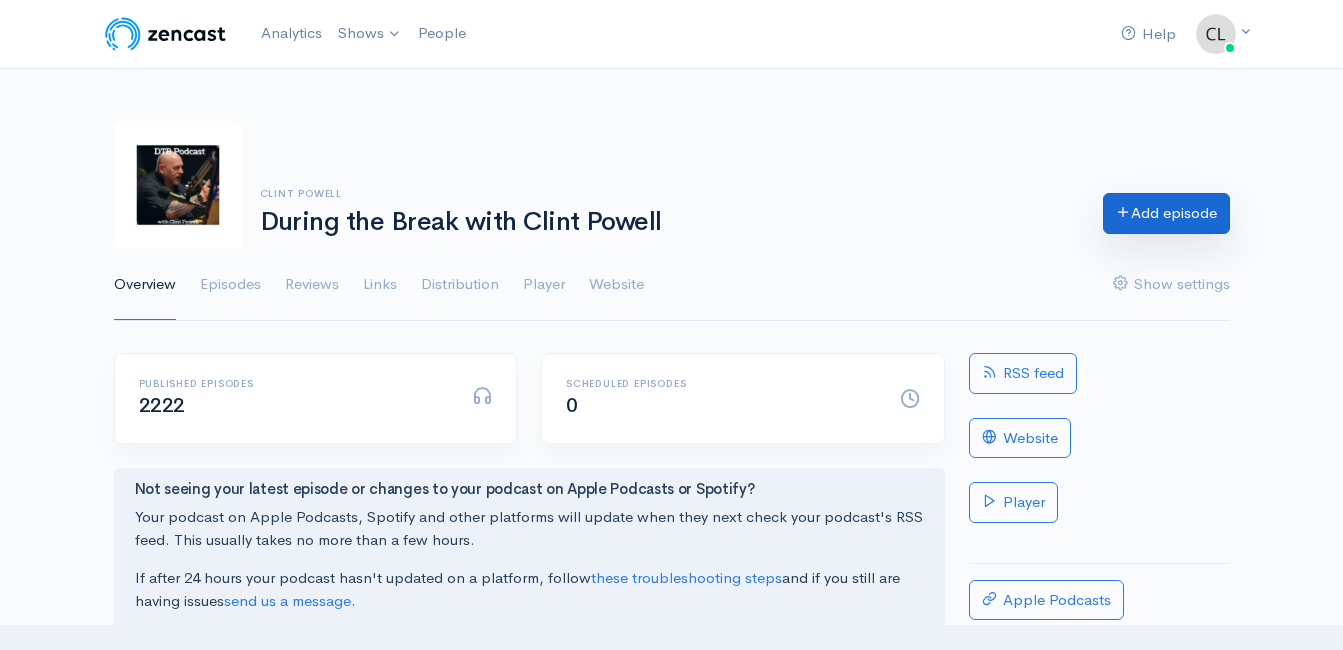 scroll, scrollTop: 0, scrollLeft: 0, axis: both 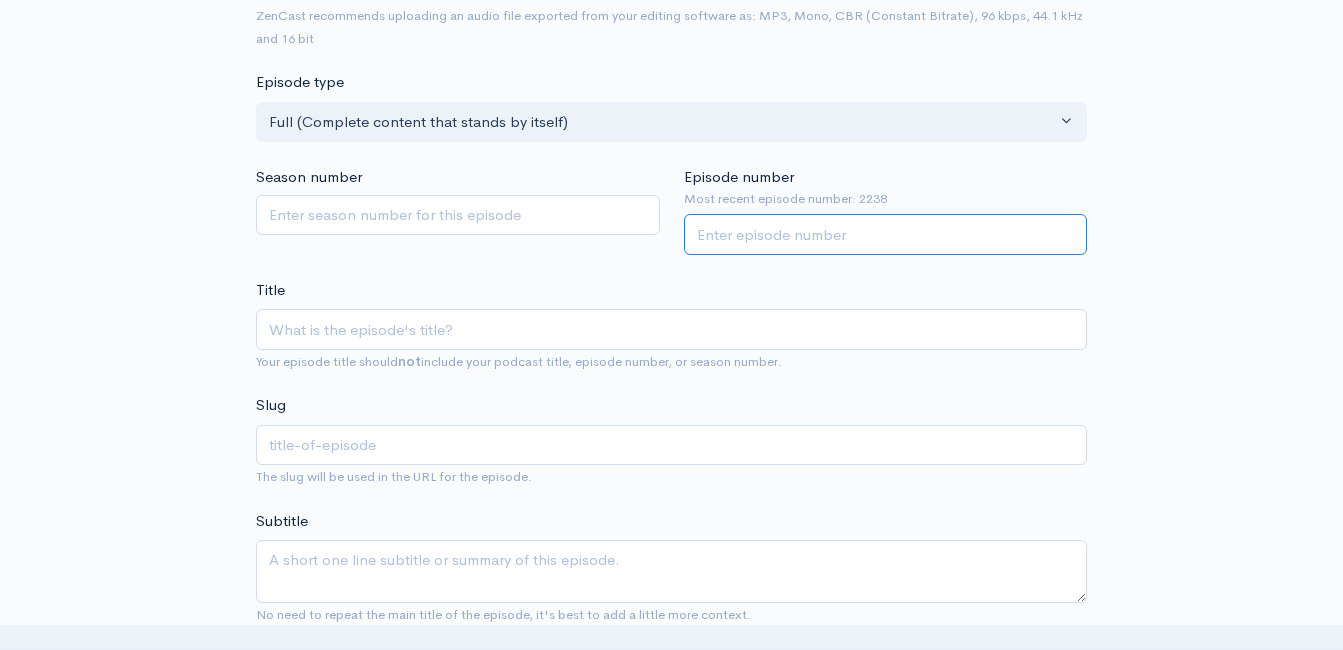 click on "Episode number" at bounding box center (886, 234) 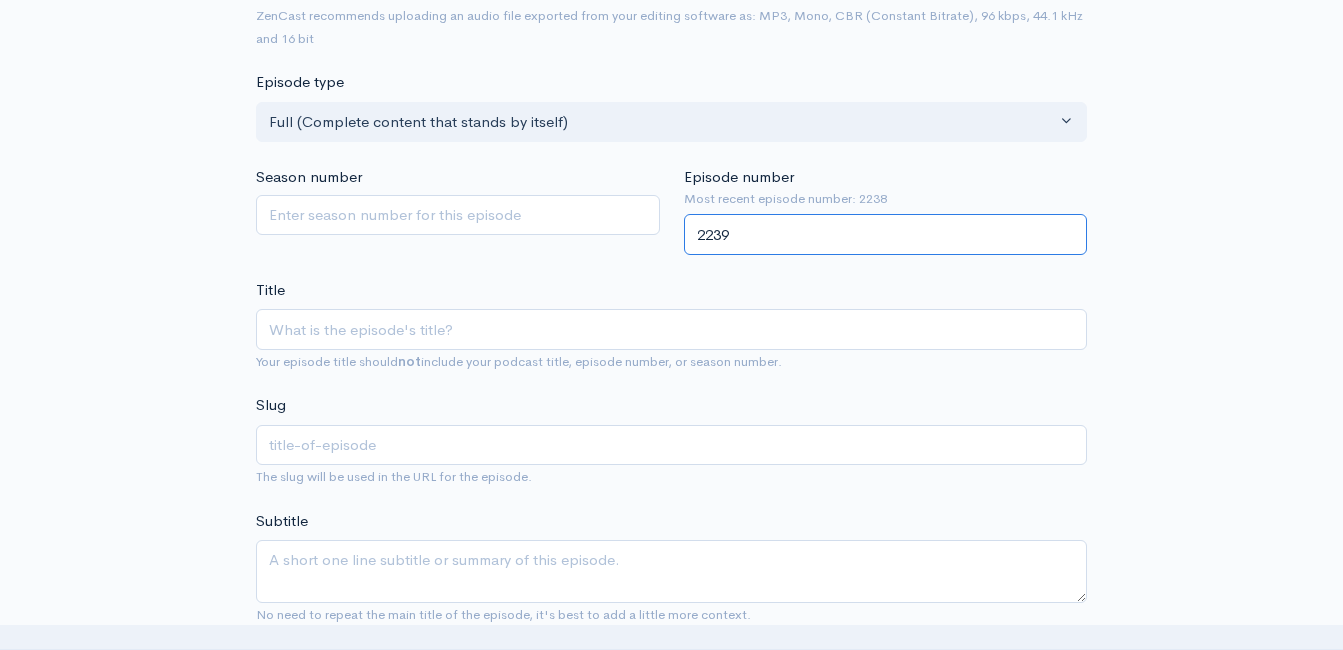 type on "2239" 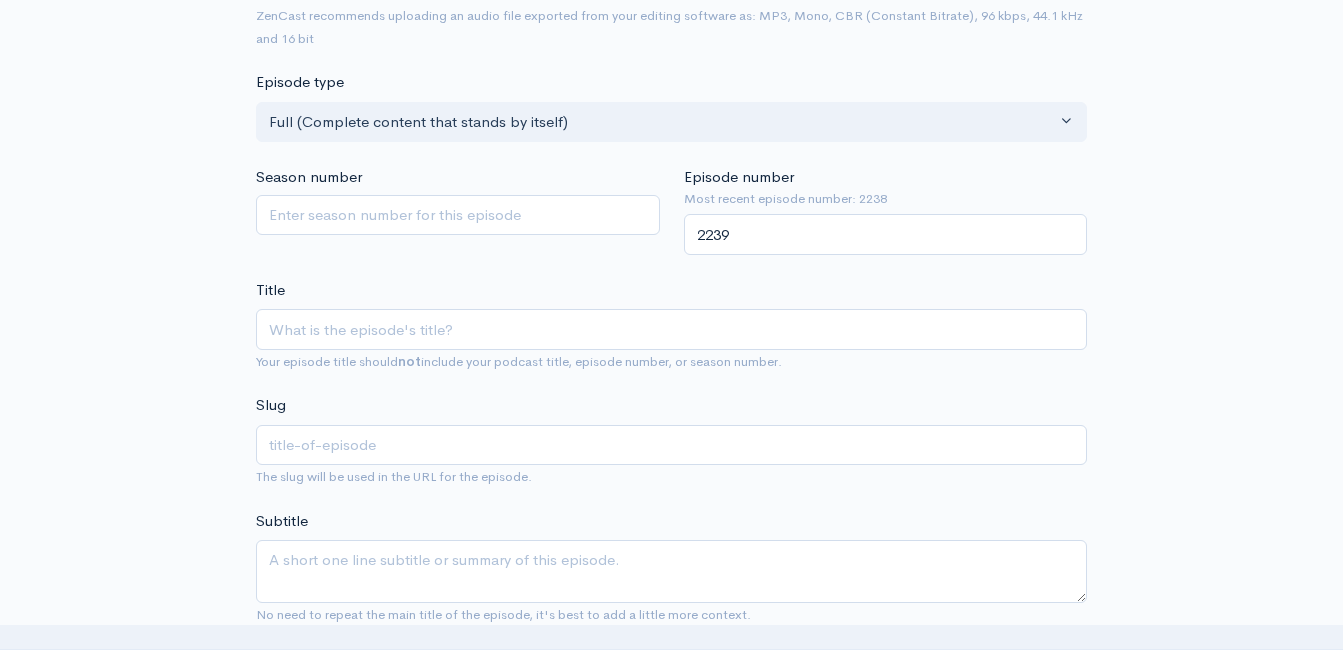 click on "Title     Your episode title should  not  include your podcast
title, episode number, or season number." at bounding box center [671, 326] 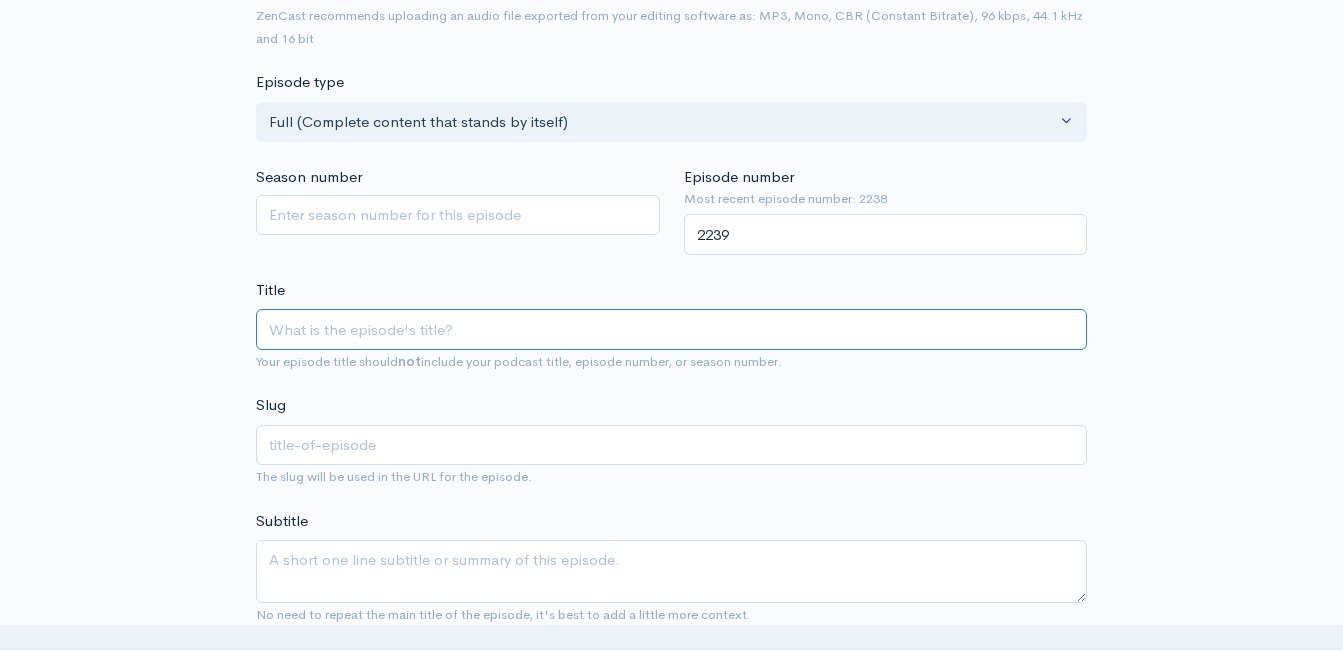 click on "Title" at bounding box center [671, 329] 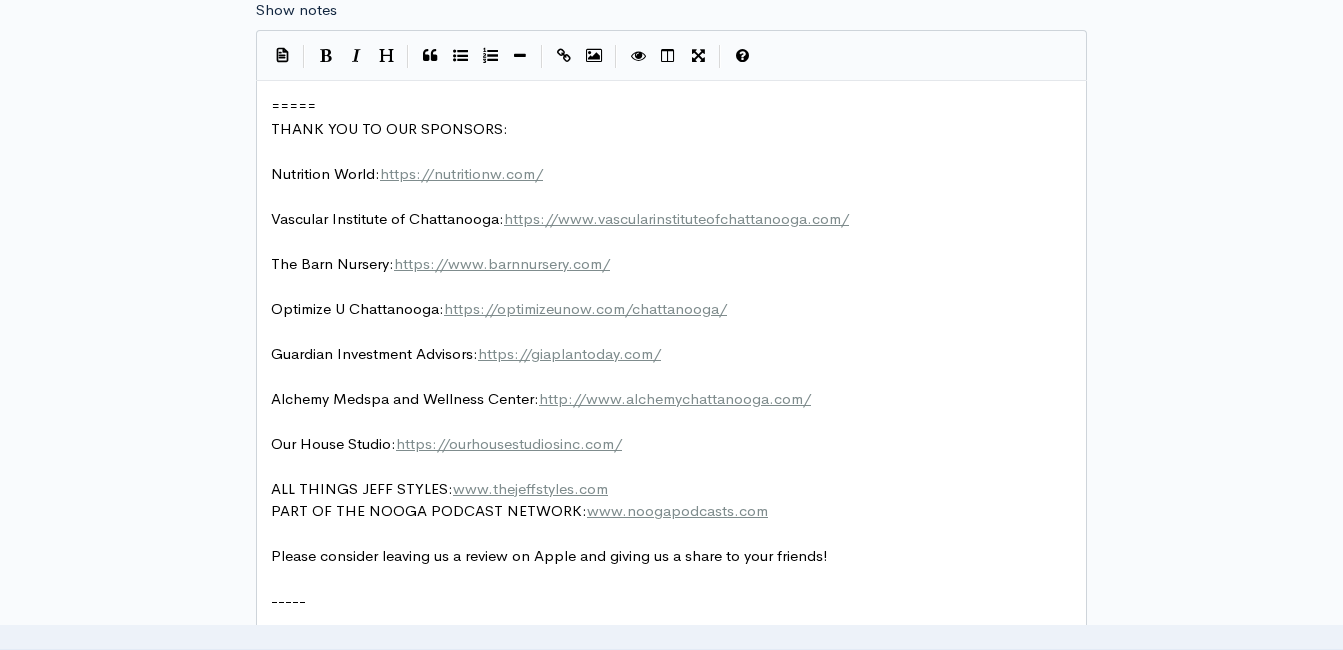 scroll, scrollTop: 1113, scrollLeft: 0, axis: vertical 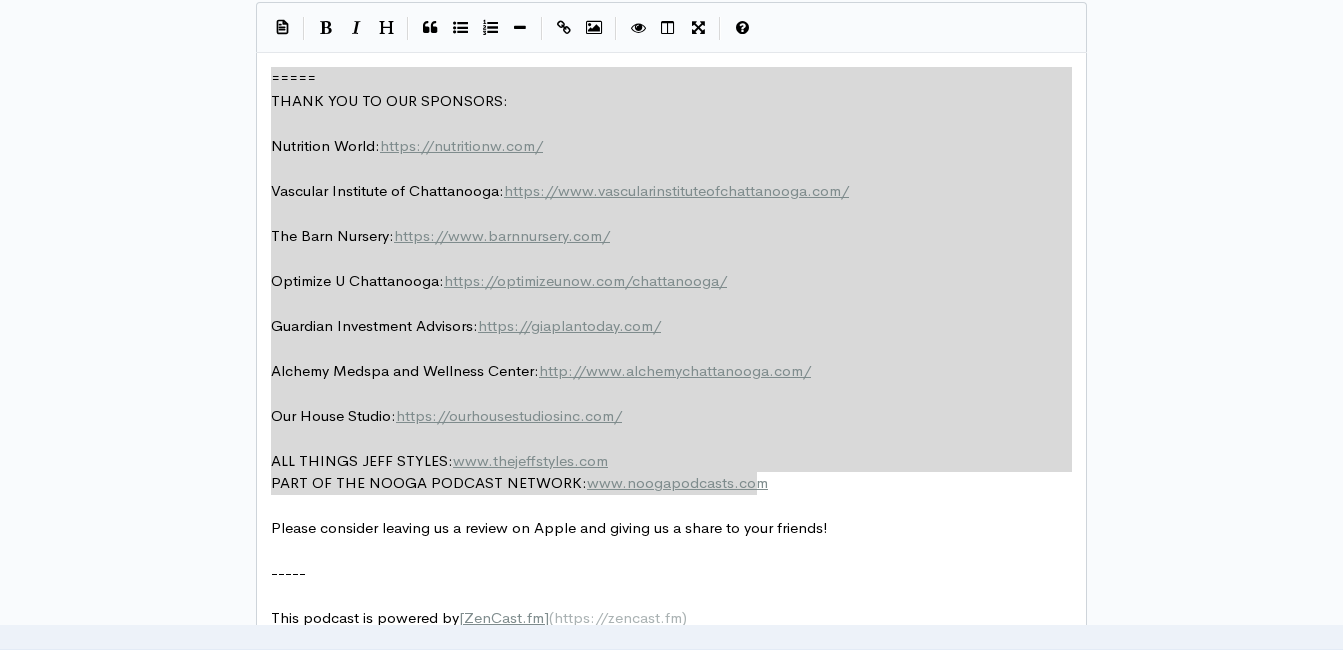 drag, startPoint x: 753, startPoint y: 466, endPoint x: 273, endPoint y: 59, distance: 629.3242 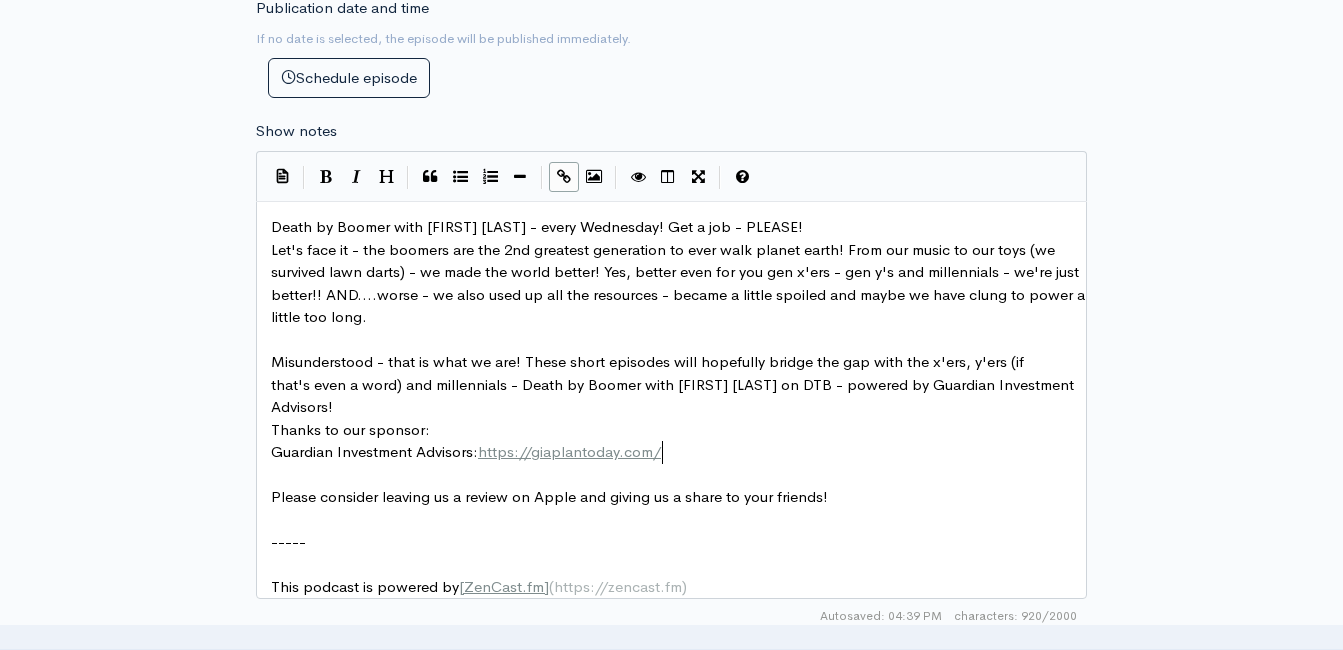scroll, scrollTop: 913, scrollLeft: 0, axis: vertical 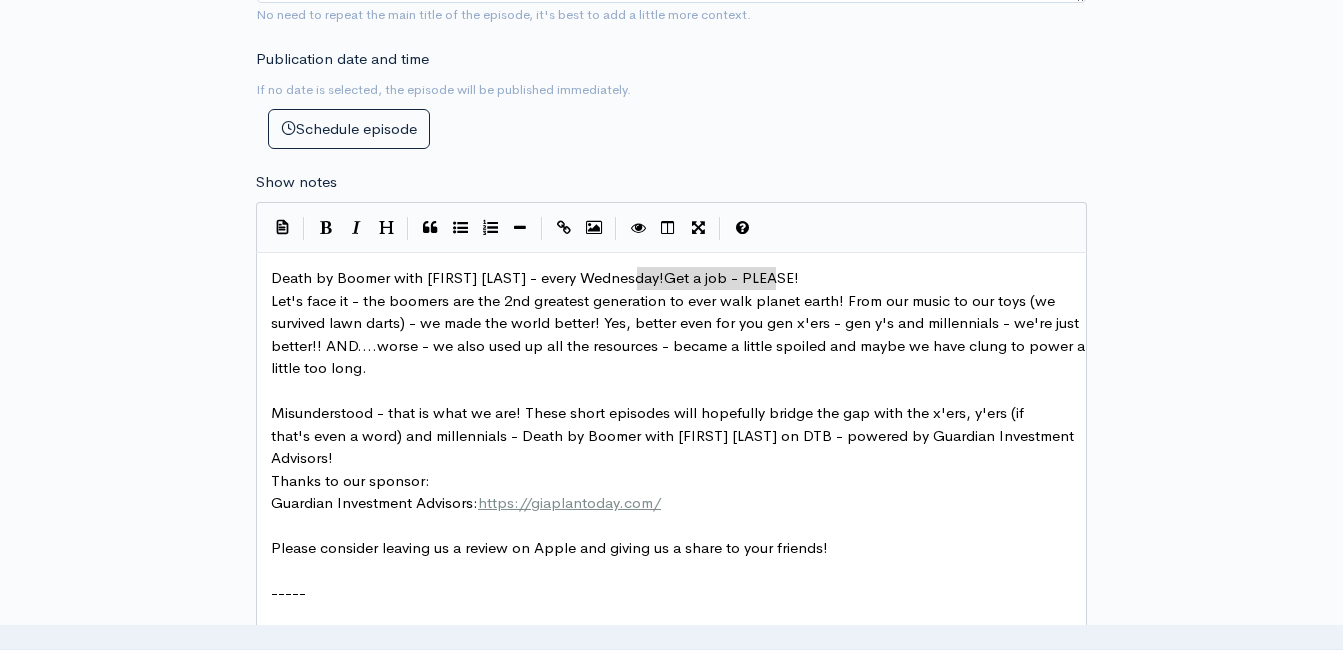 drag, startPoint x: 776, startPoint y: 279, endPoint x: 683, endPoint y: 282, distance: 93.04838 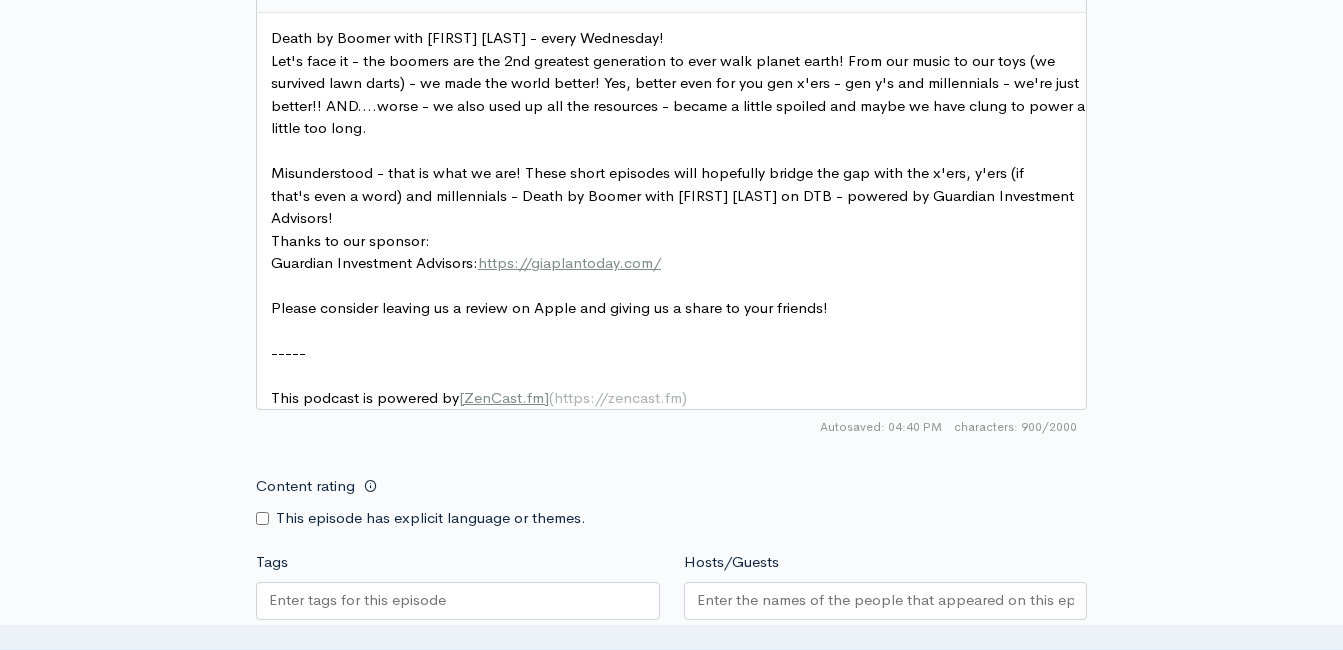 scroll, scrollTop: 1413, scrollLeft: 0, axis: vertical 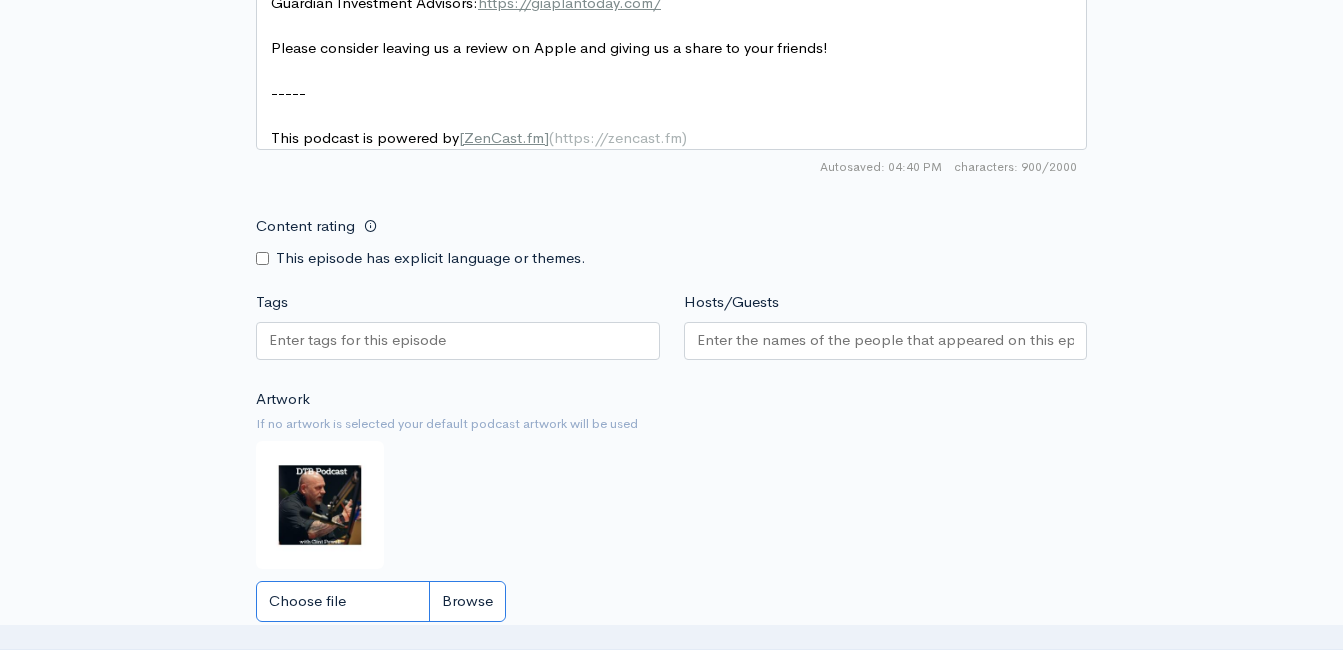 click on "Choose file" at bounding box center [381, 601] 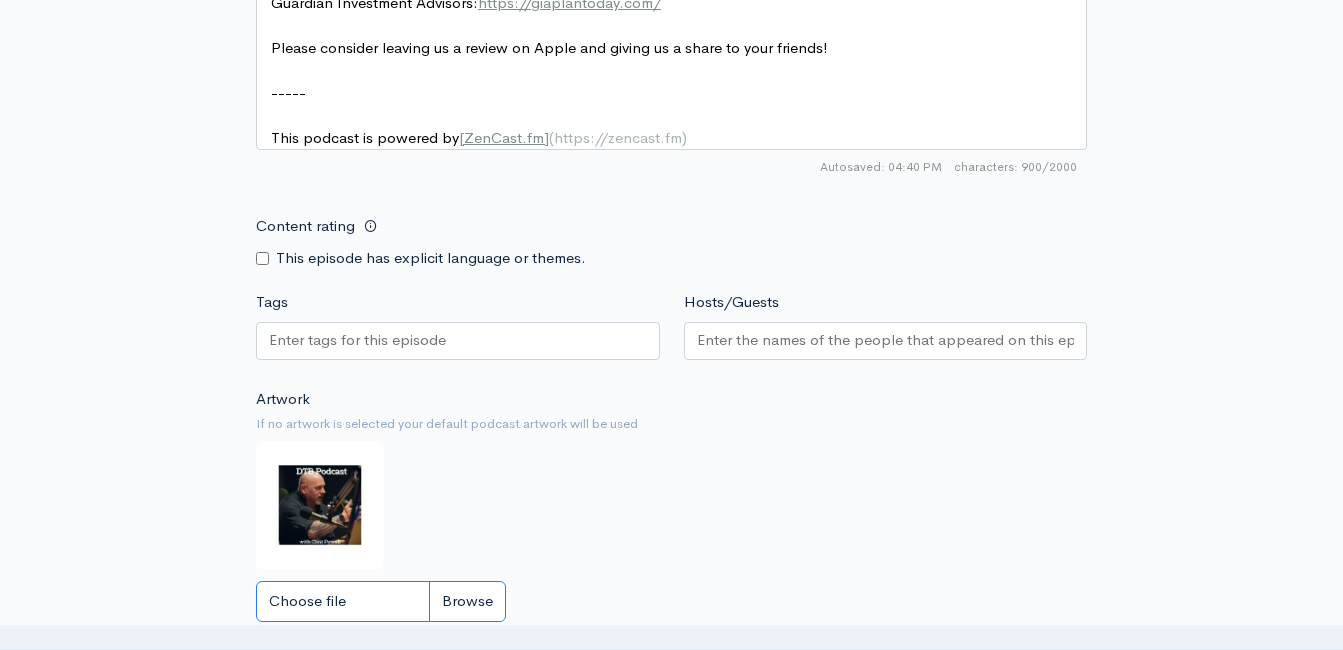 type on "C:\fakepath\DBBoomLOGO.JPG" 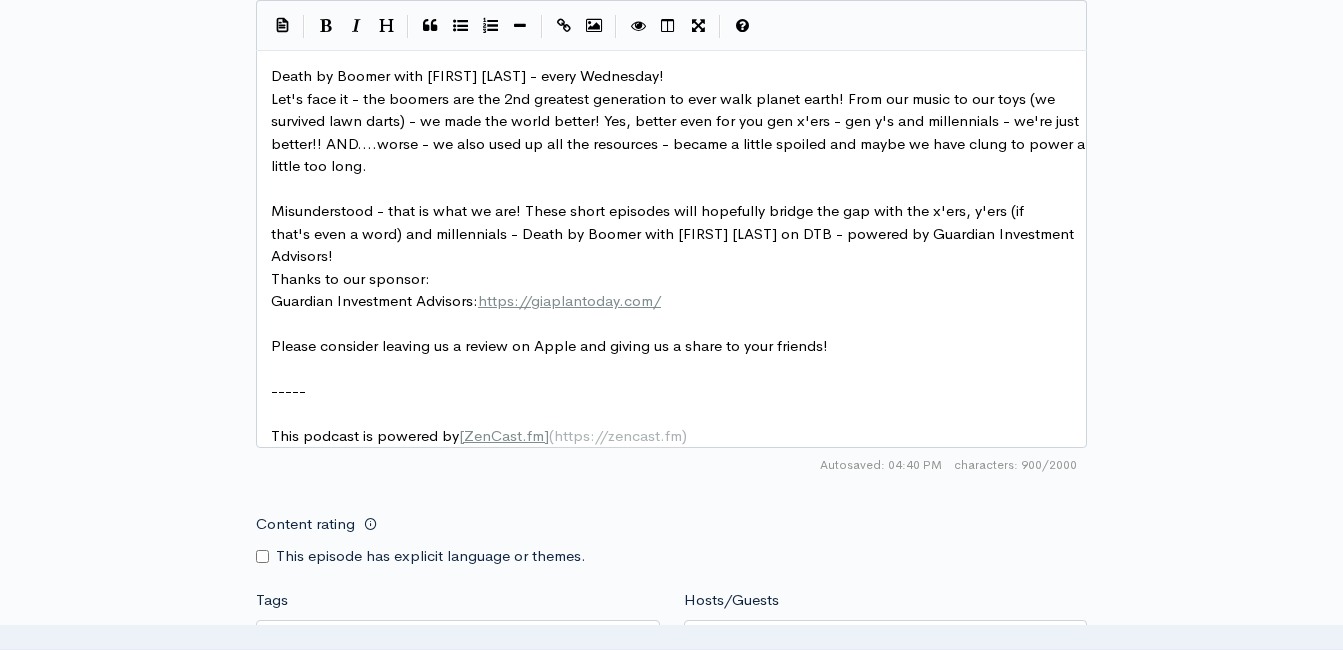 scroll, scrollTop: 1113, scrollLeft: 0, axis: vertical 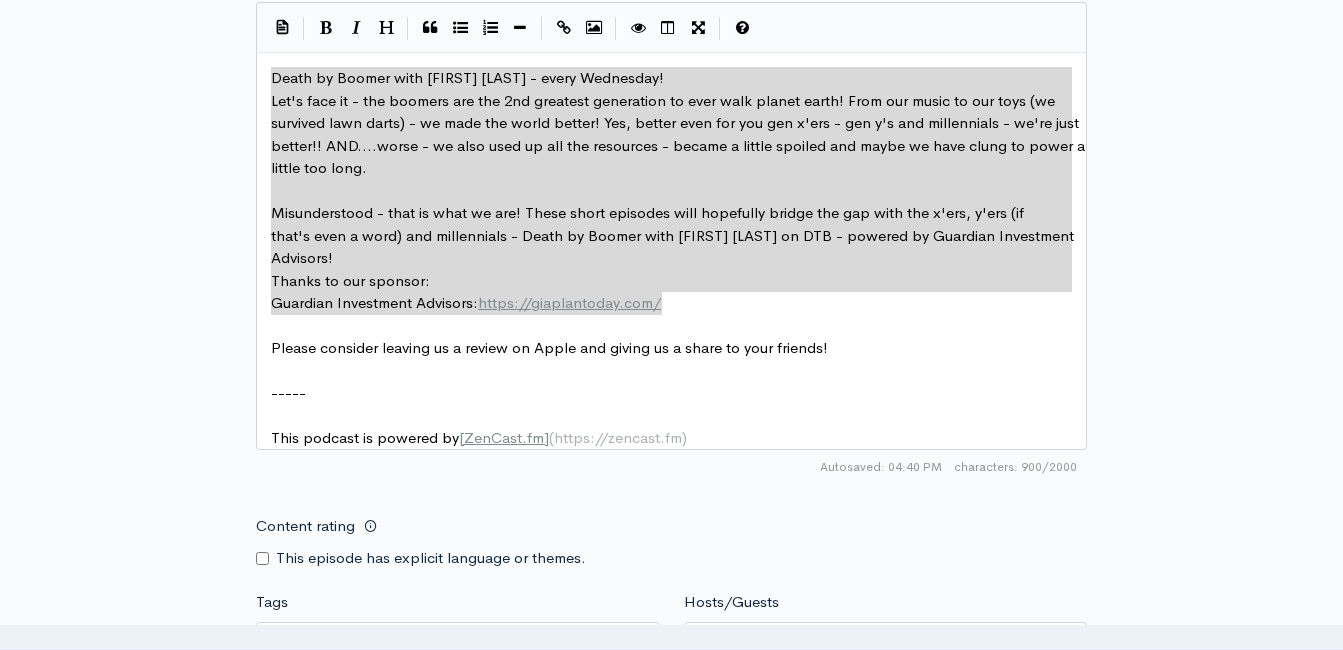drag, startPoint x: 575, startPoint y: 260, endPoint x: 203, endPoint y: 54, distance: 425.22934 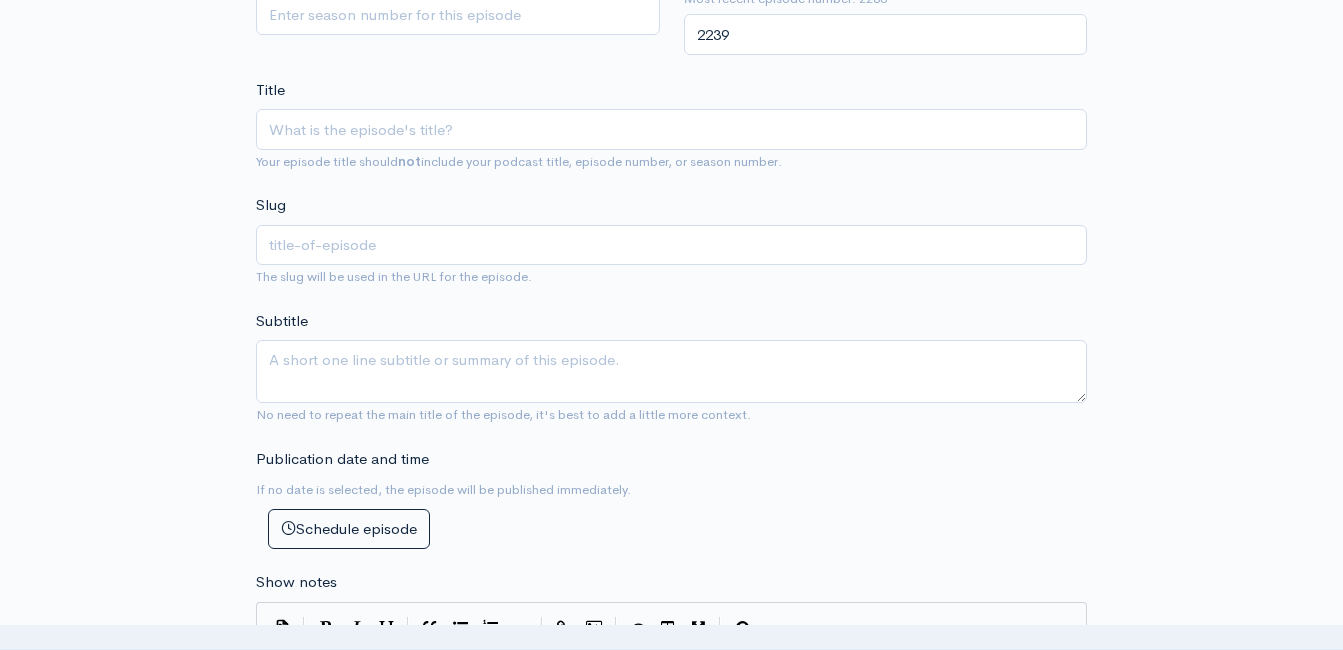scroll, scrollTop: 813, scrollLeft: 0, axis: vertical 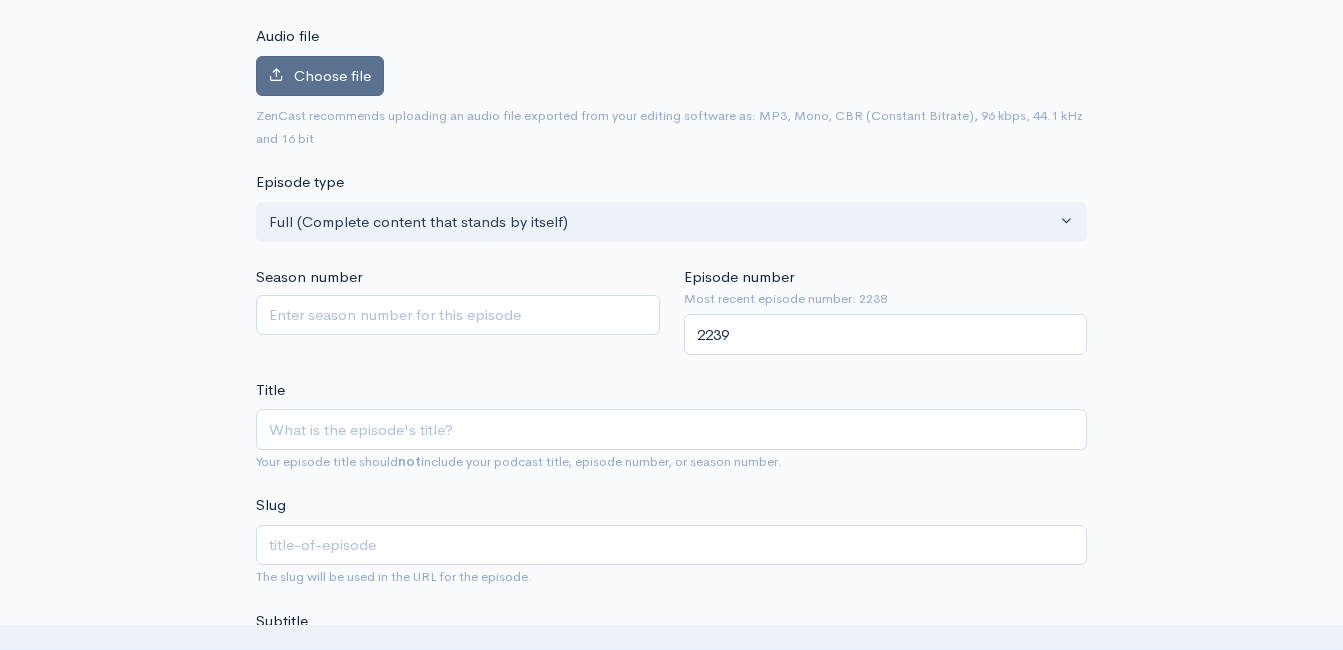 click on "Choose file" at bounding box center [332, 75] 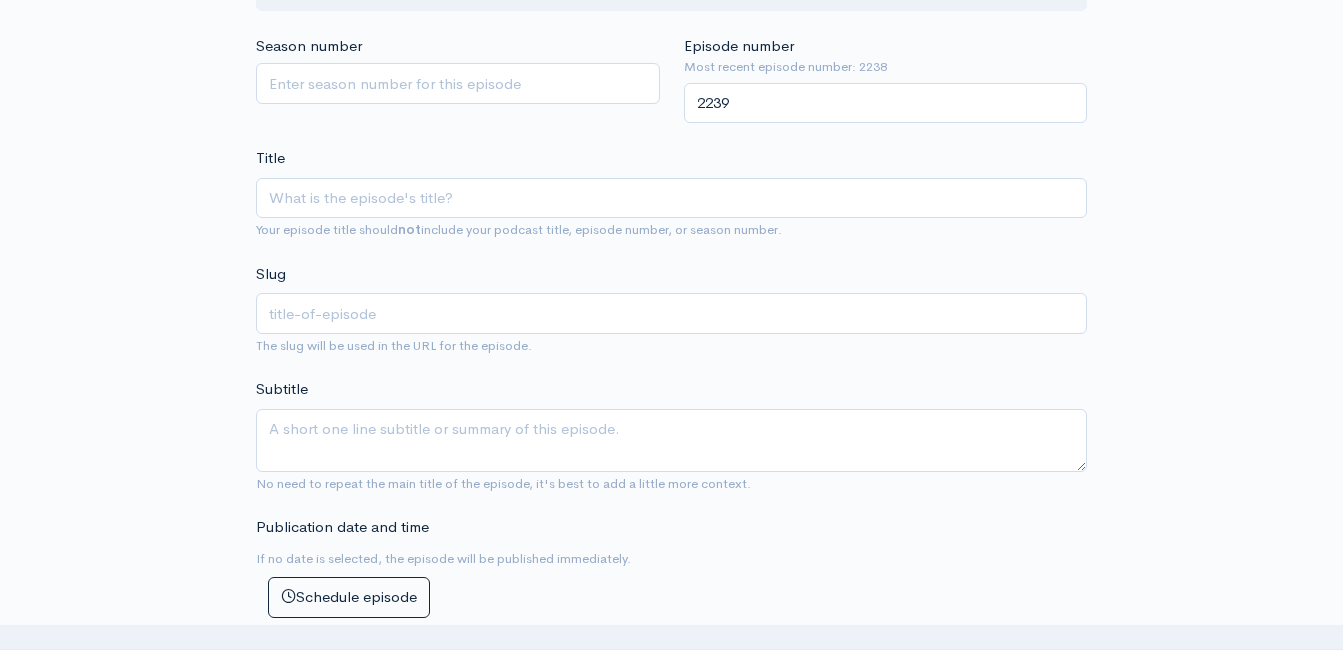 scroll, scrollTop: 613, scrollLeft: 0, axis: vertical 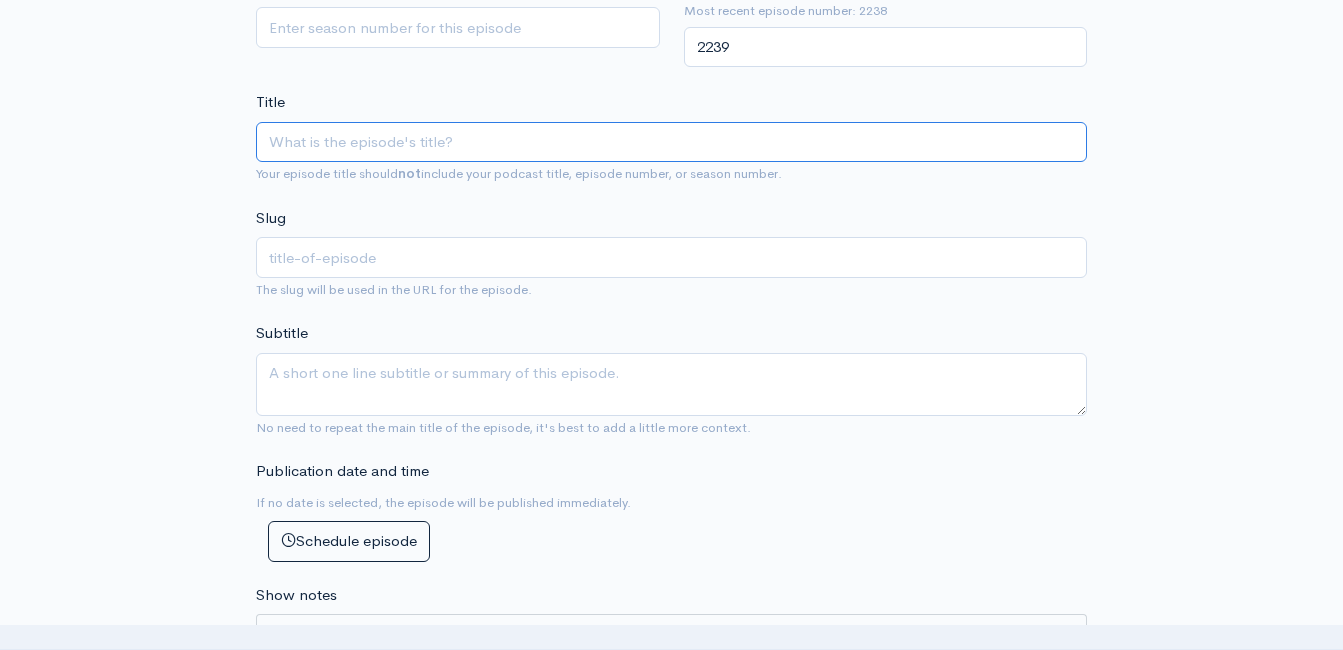 click on "Title" at bounding box center (671, 142) 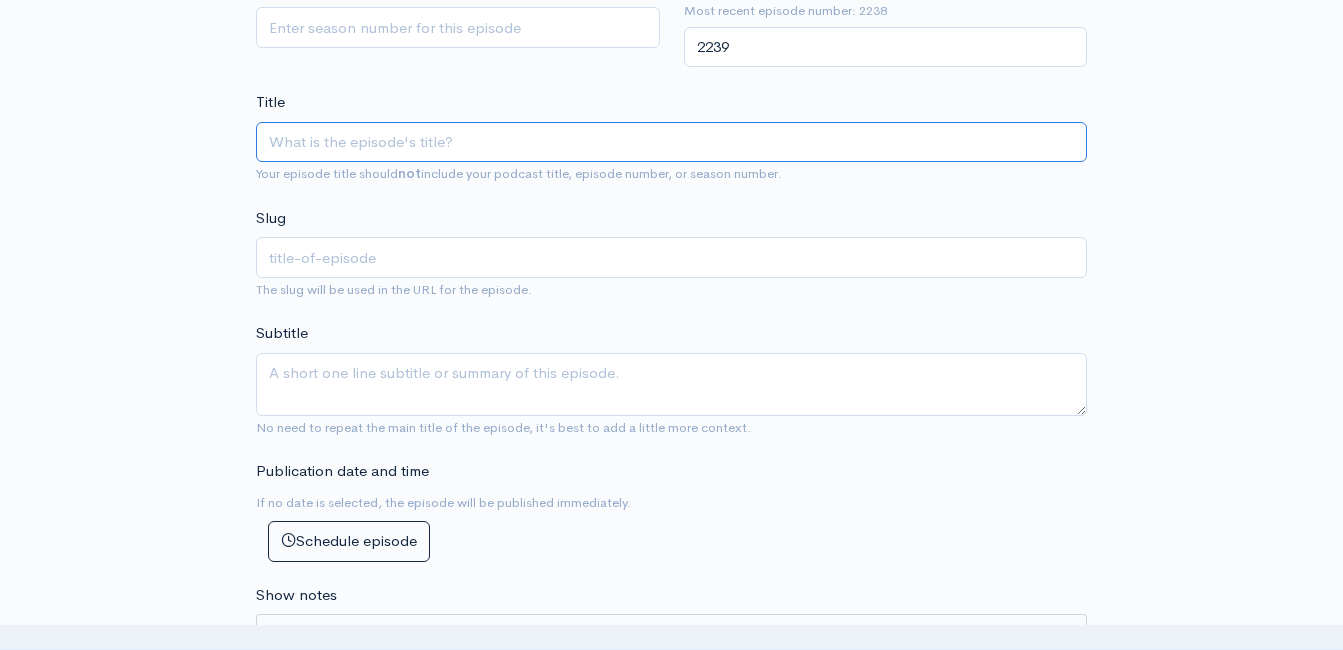 paste on "Death by Boomer with [FIRST] [LAST]! The Movies Are NOT Real - But... (Powered by Guardian Investment Advisors)" 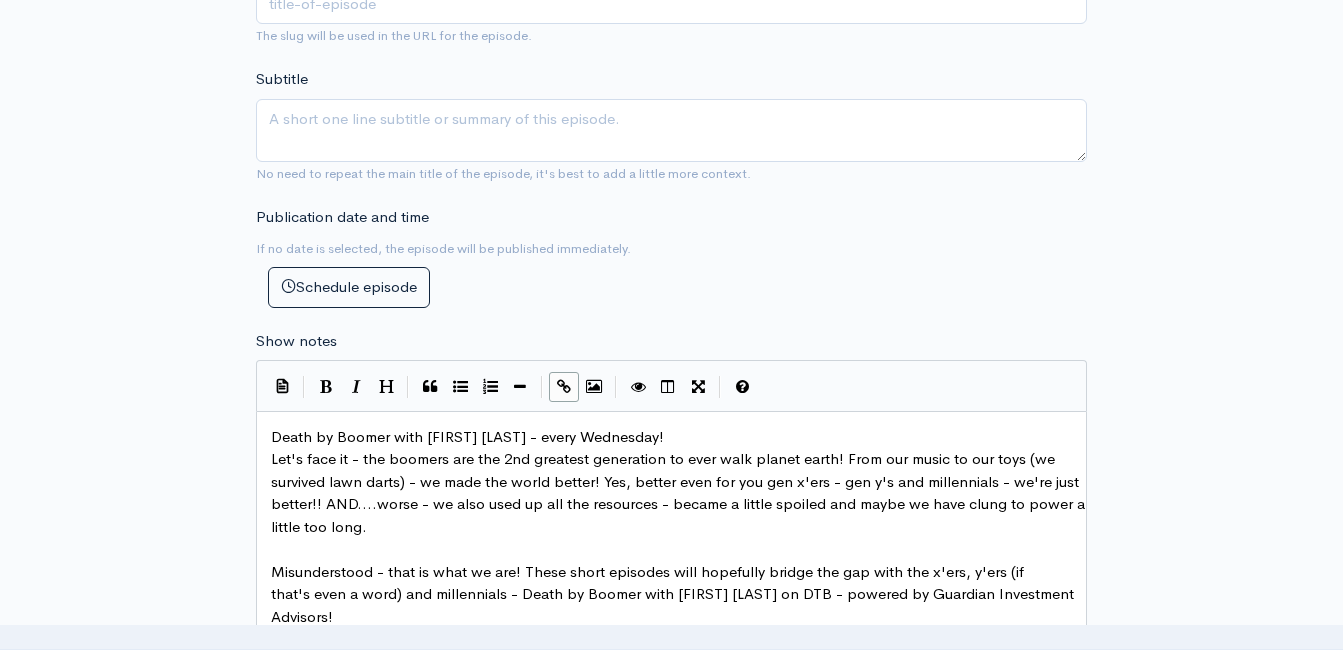 scroll, scrollTop: 913, scrollLeft: 0, axis: vertical 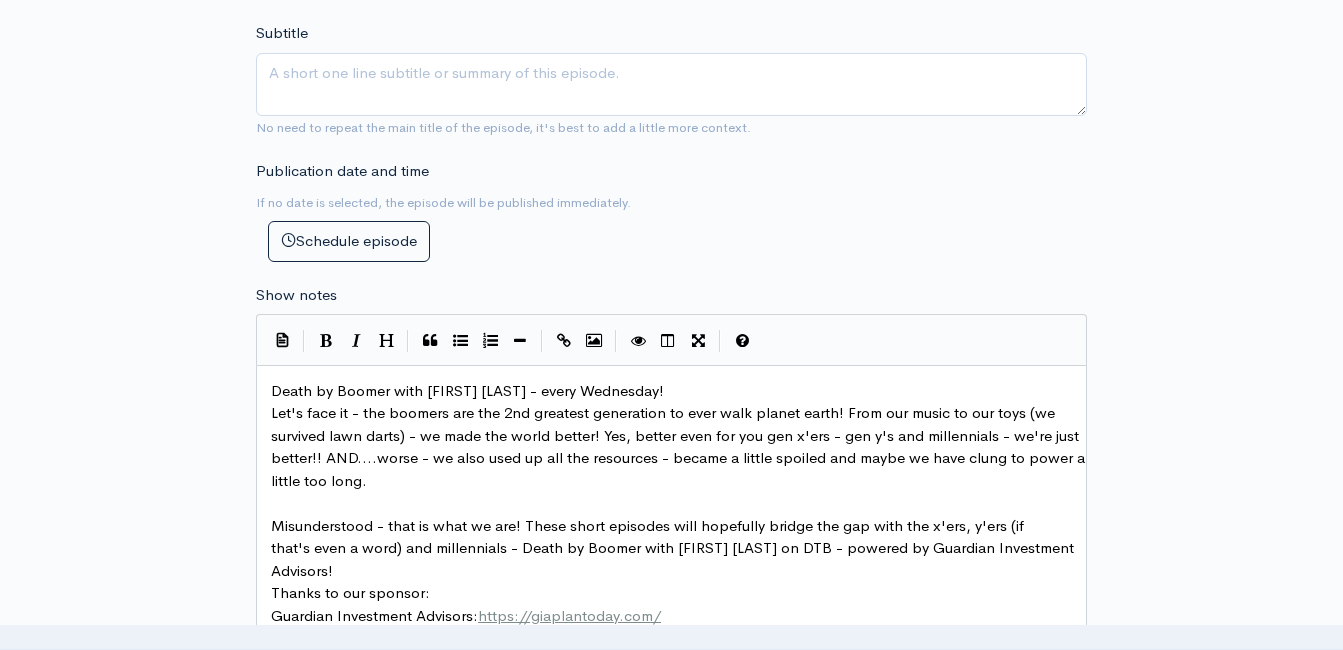 type on "Death by Boomer with [FIRST] [LAST]! The Movies Are NOT Real - But... (Powered by Guardian Investment Advisors)" 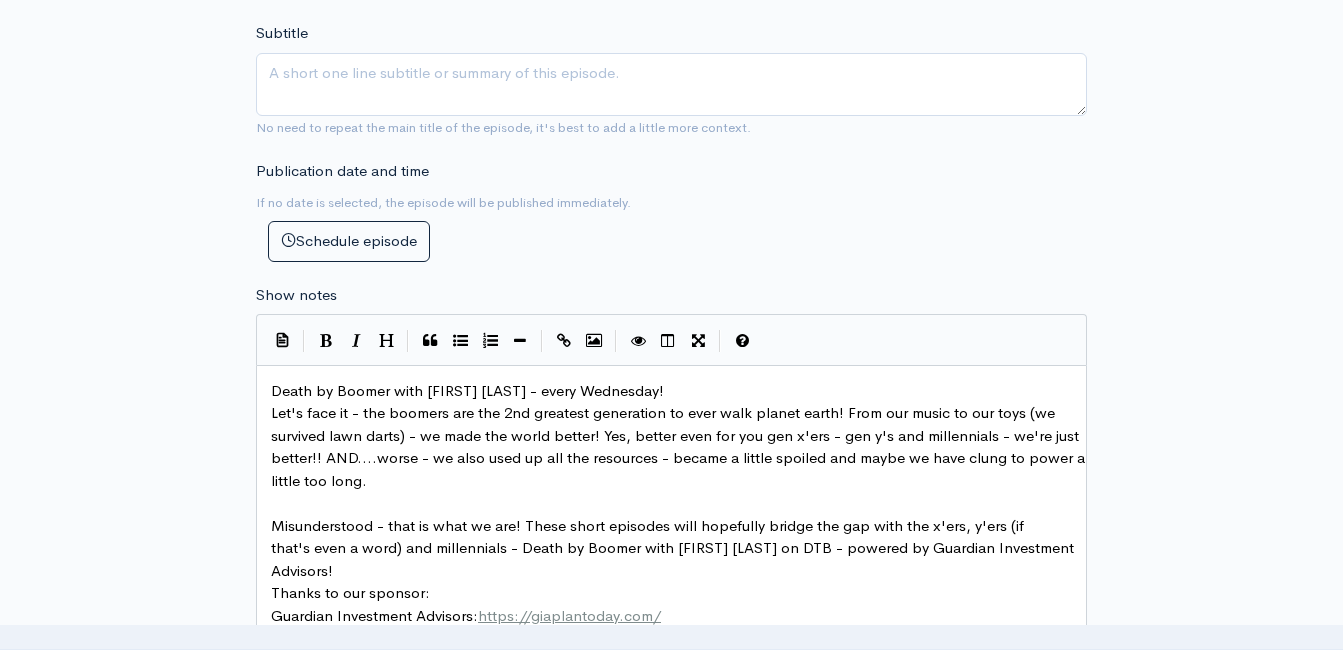 click on "Death by Boomer with [FIRST] [LAST] - every Wednesday!" at bounding box center [679, 391] 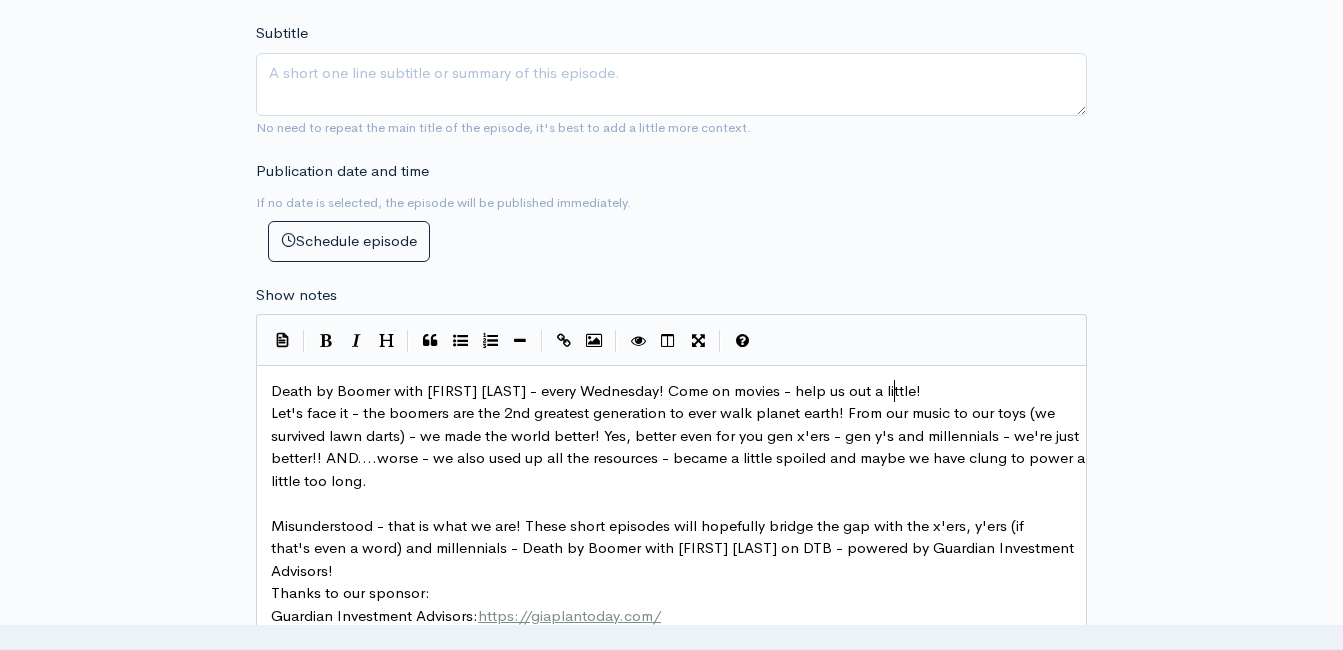 scroll, scrollTop: 7, scrollLeft: 33, axis: both 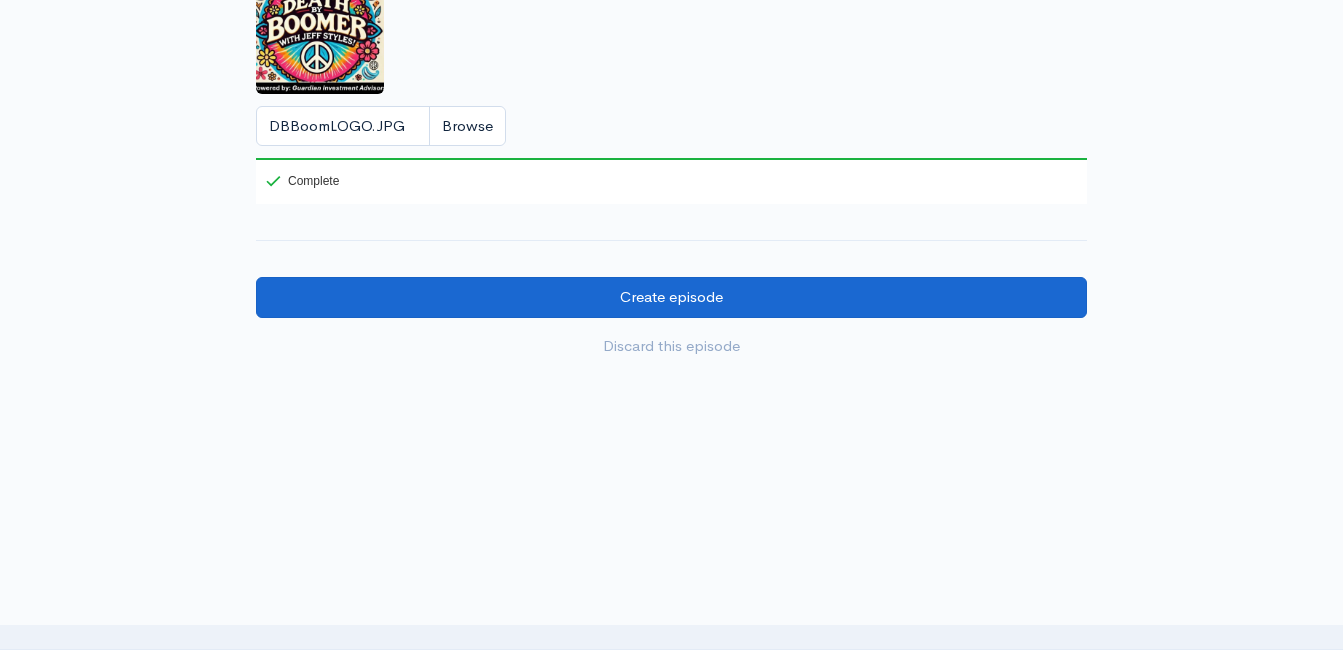 type on "ittle!" 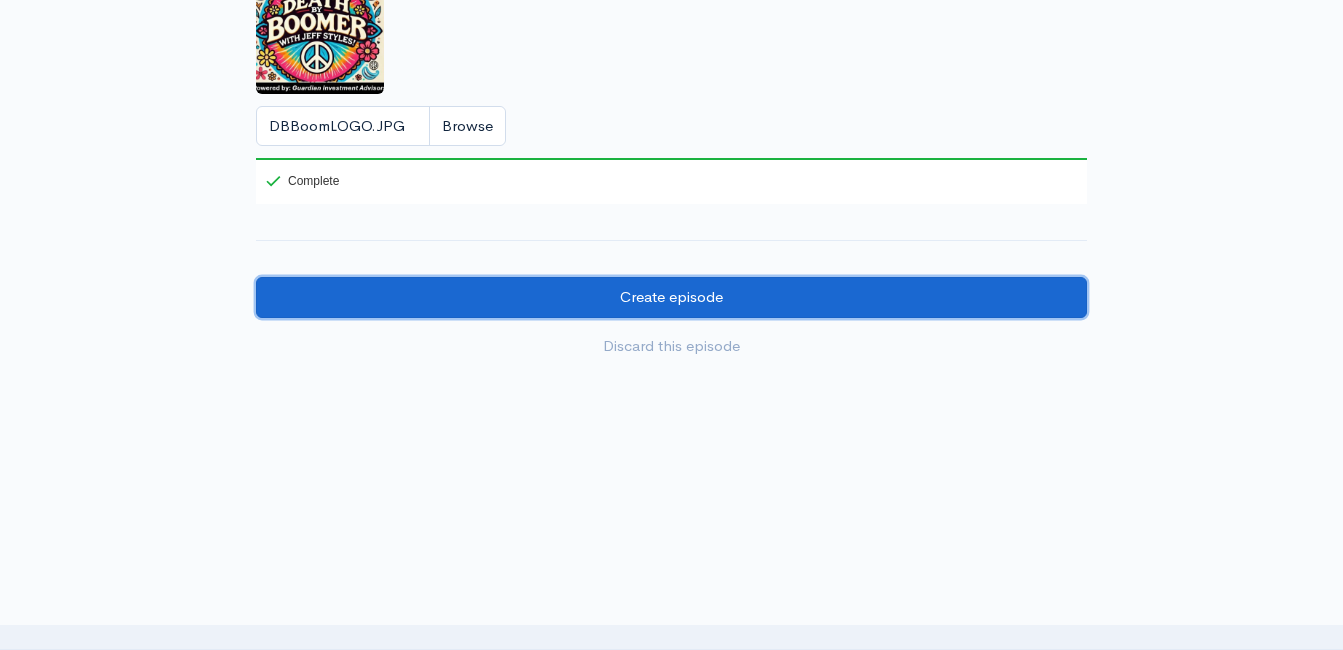click on "Create episode" at bounding box center [671, 297] 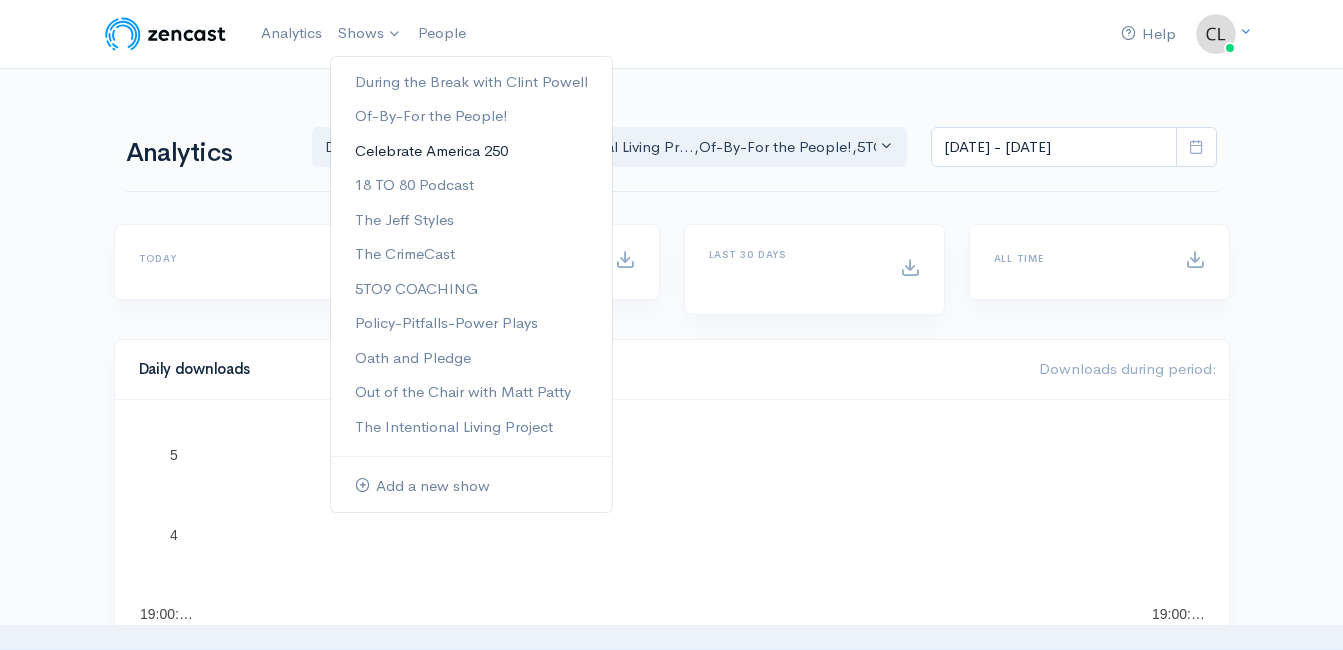 scroll, scrollTop: 0, scrollLeft: 0, axis: both 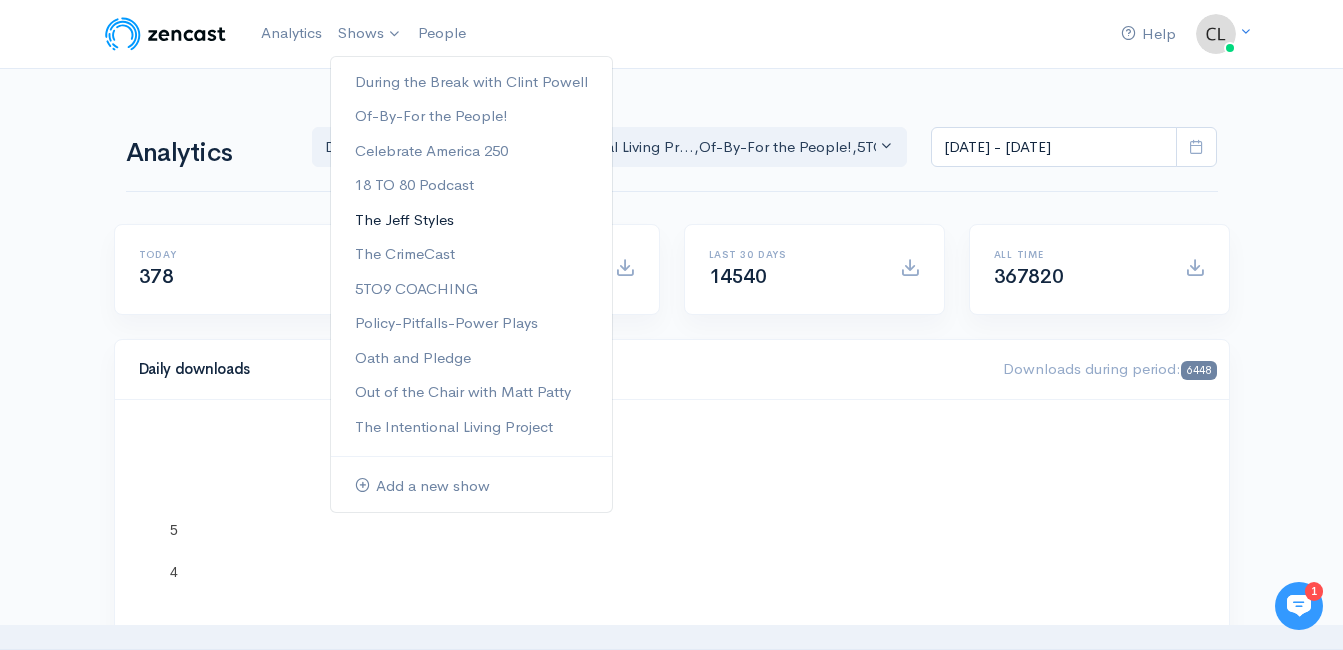 click on "The Jeff Styles" at bounding box center (471, 220) 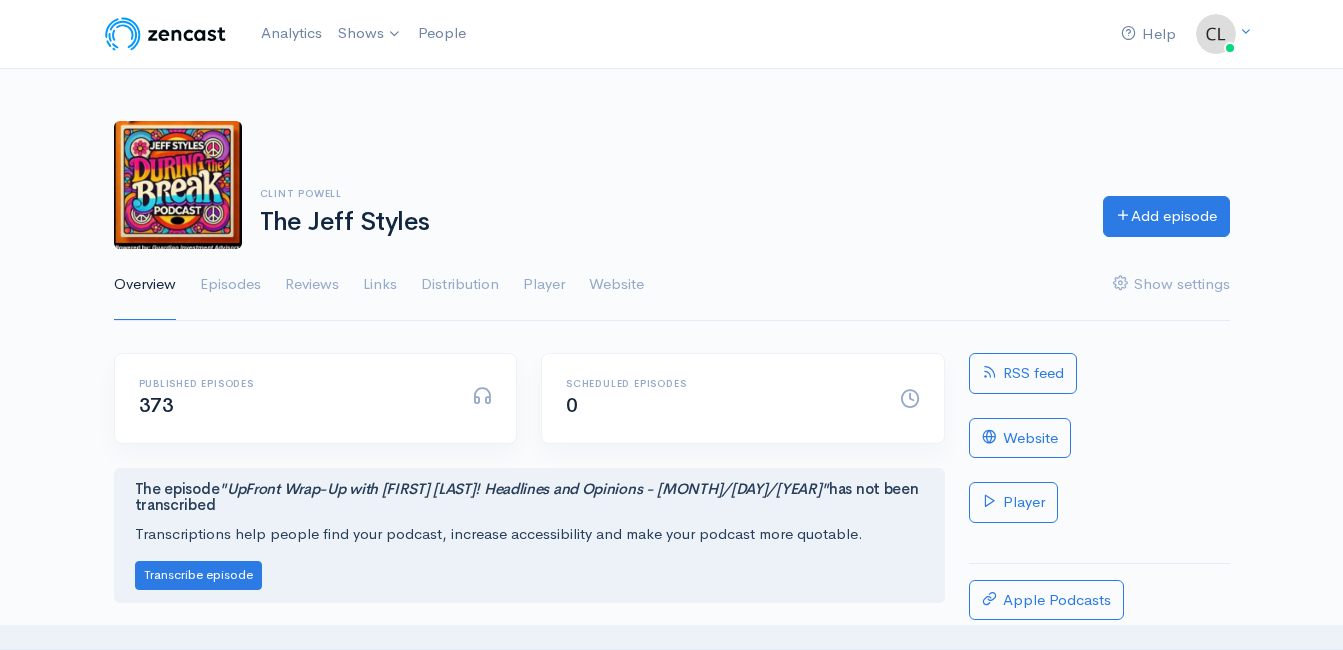 scroll, scrollTop: 0, scrollLeft: 0, axis: both 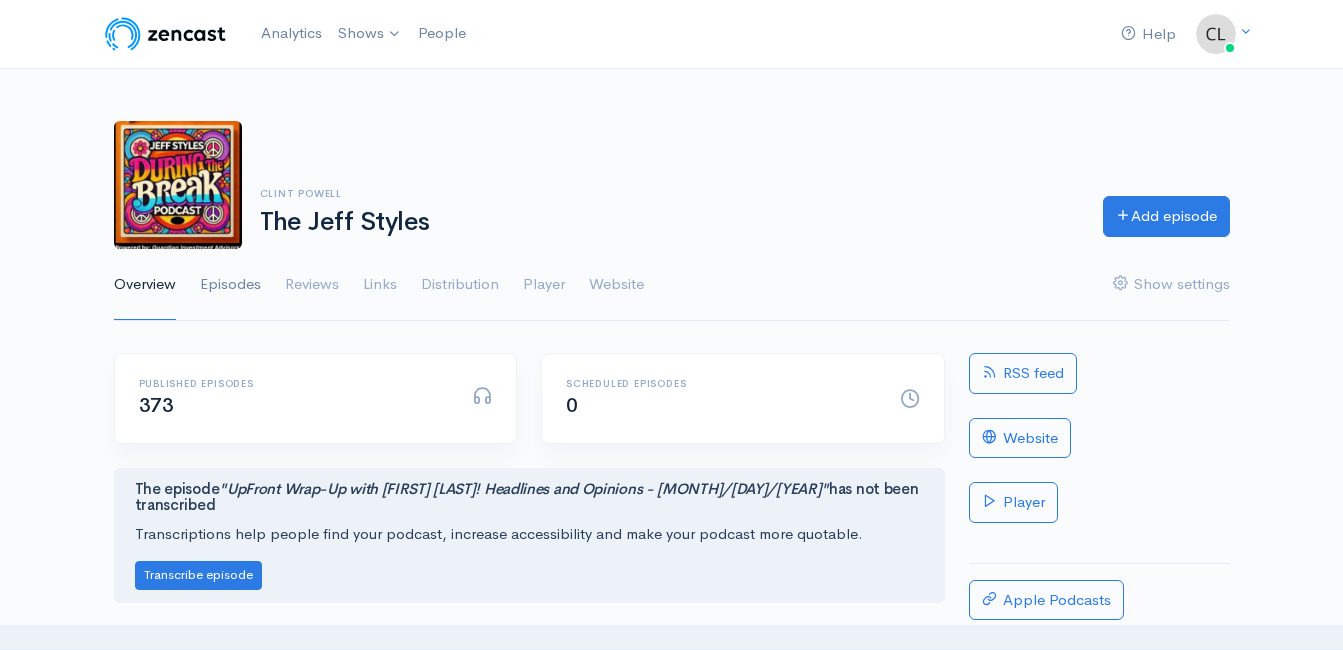 click on "Episodes" at bounding box center [230, 285] 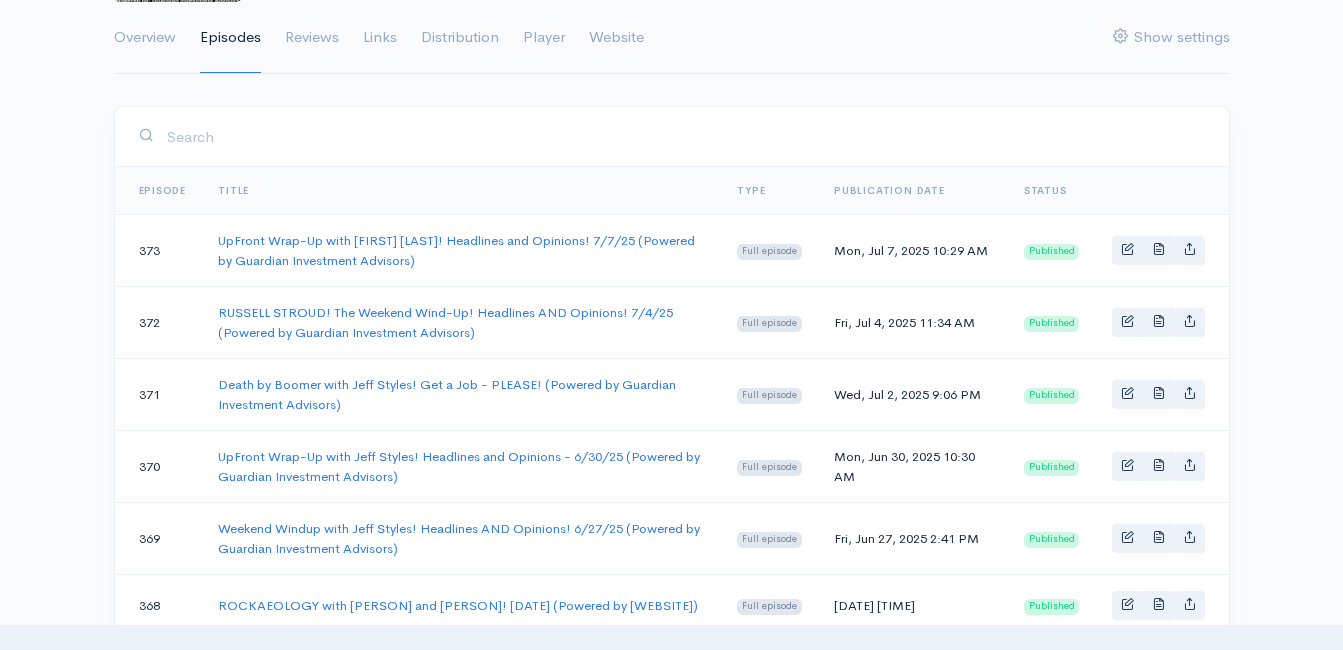 scroll, scrollTop: 300, scrollLeft: 0, axis: vertical 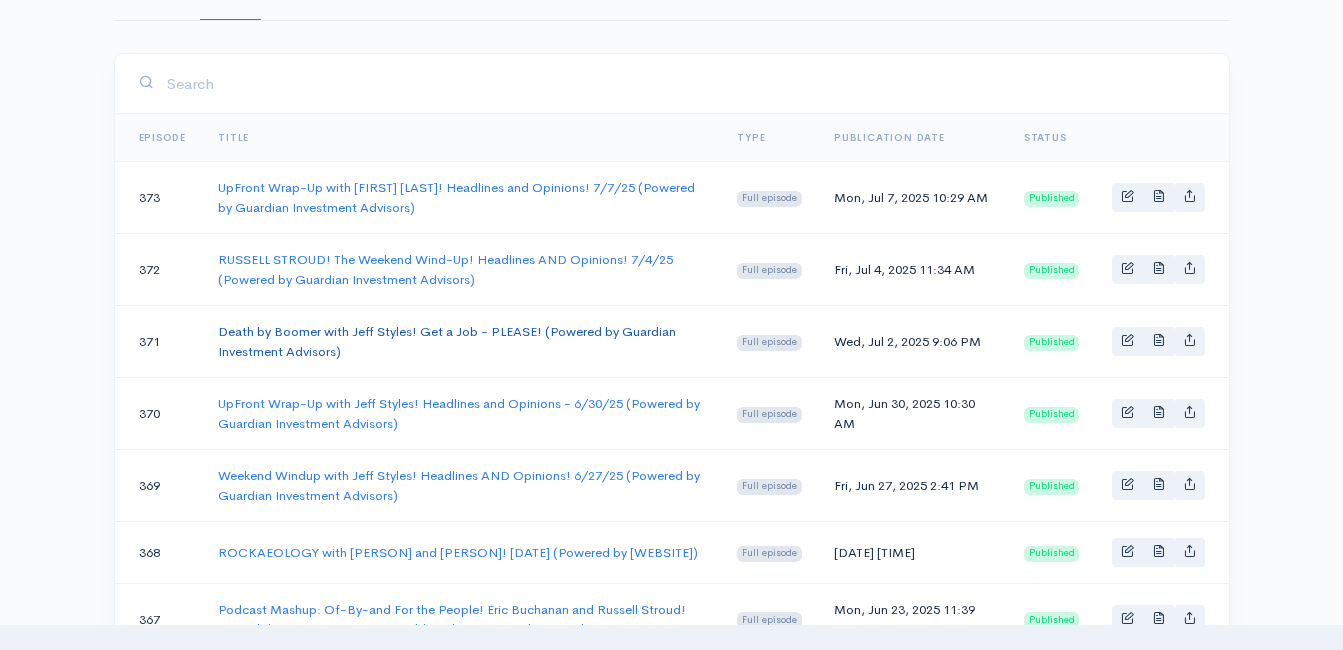 click on "Death by Boomer with Jeff Styles! Get a Job - PLEASE! (Powered by Guardian Investment Advisors)" at bounding box center [447, 341] 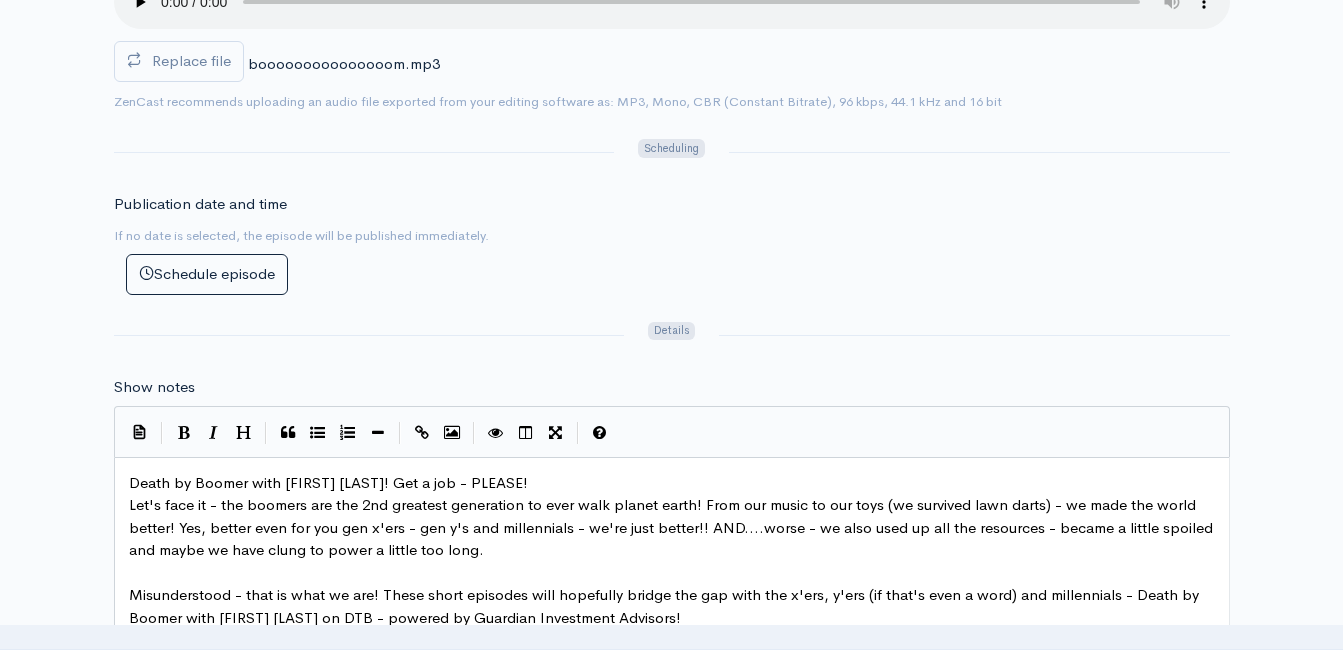 scroll, scrollTop: 1100, scrollLeft: 0, axis: vertical 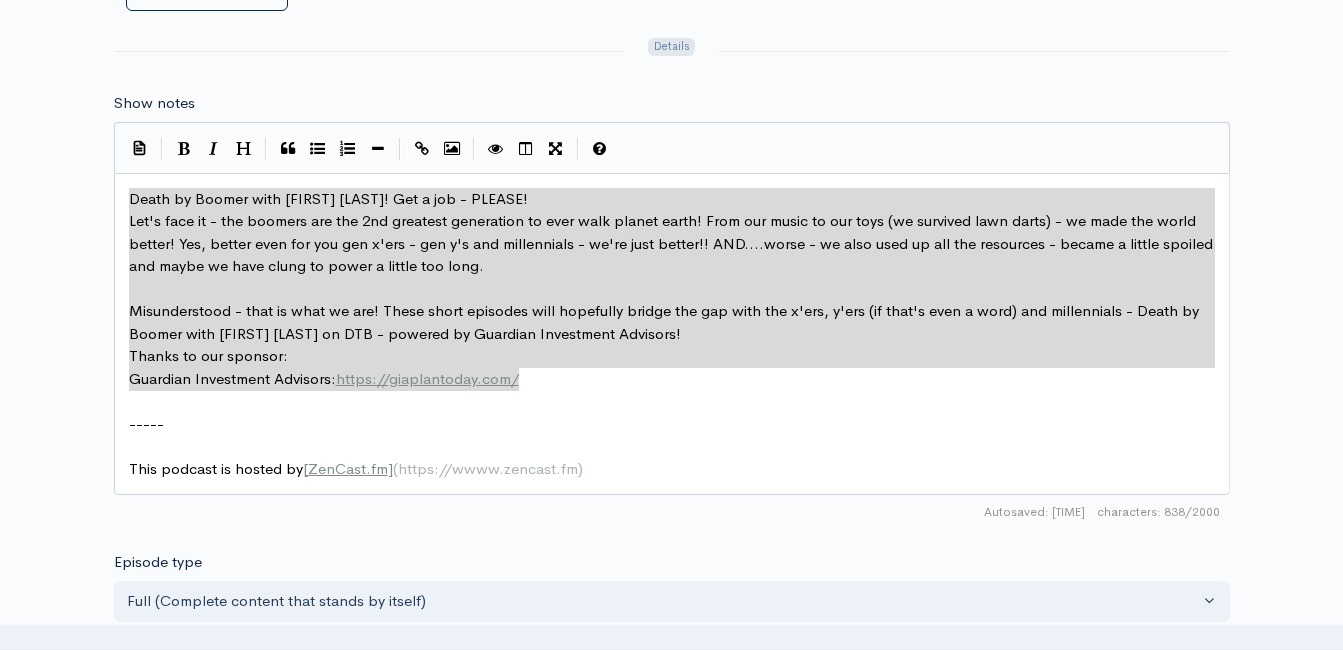 drag, startPoint x: 342, startPoint y: 326, endPoint x: 77, endPoint y: 193, distance: 296.50296 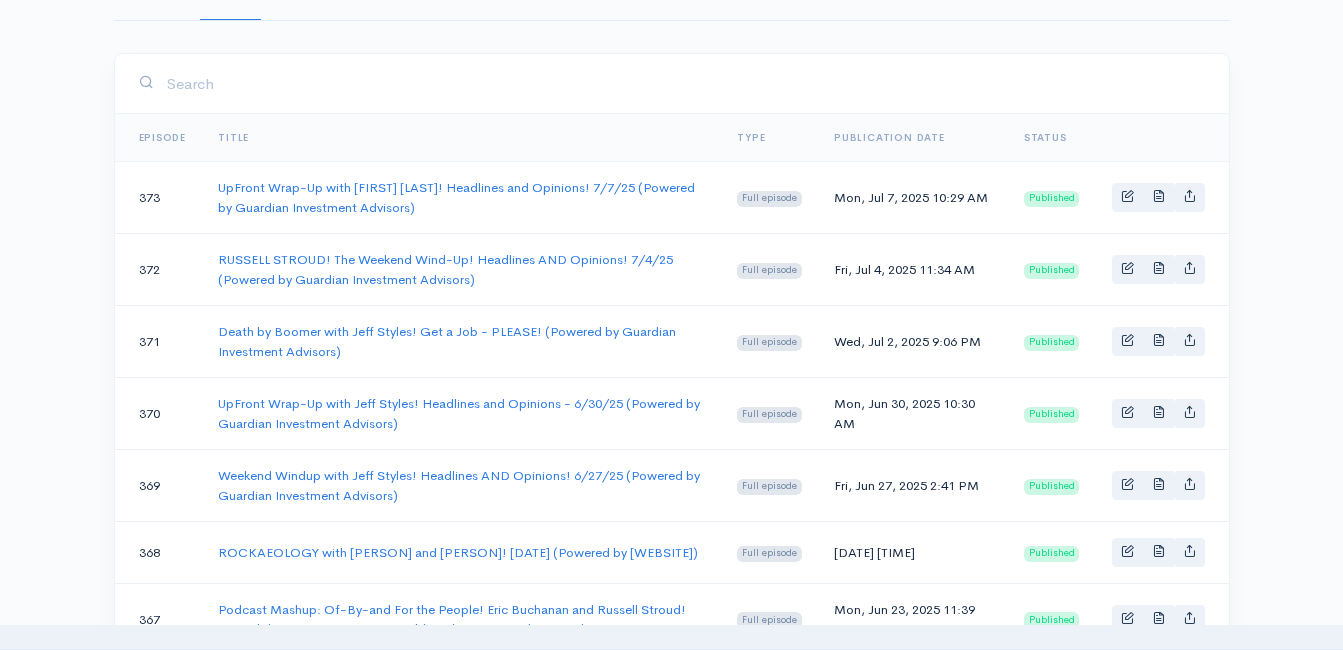 scroll, scrollTop: 5, scrollLeft: 0, axis: vertical 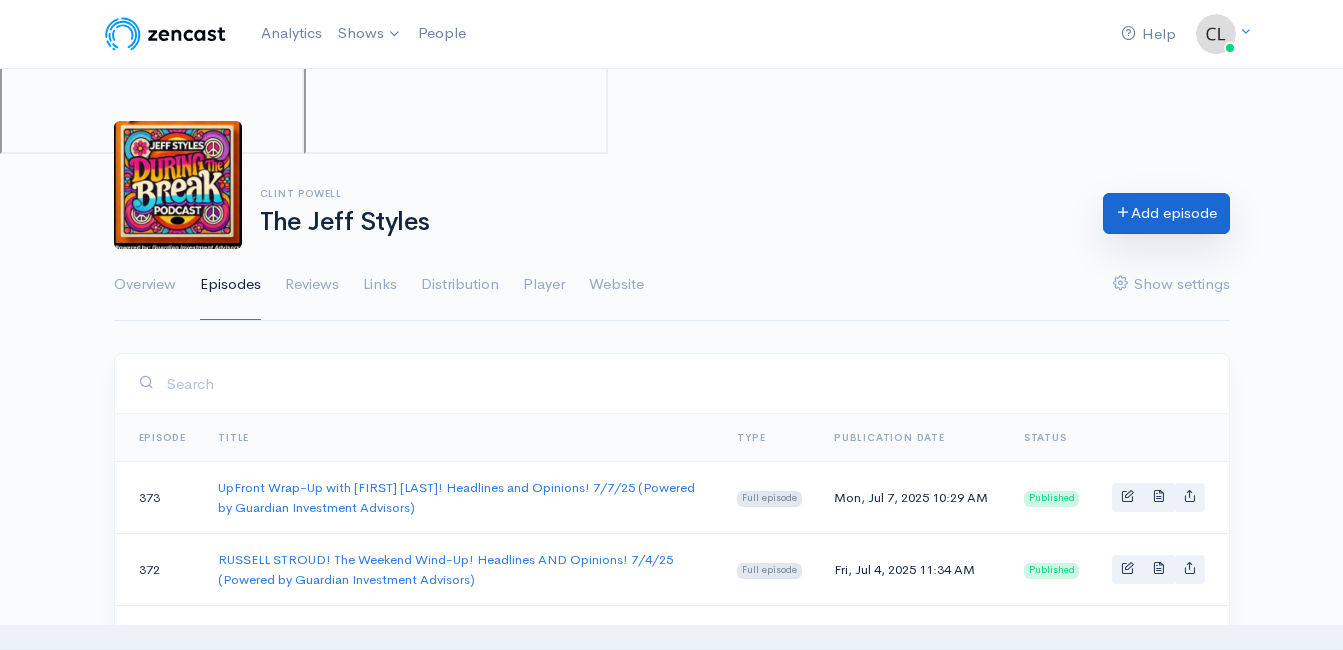 click on "Add episode" at bounding box center [1166, 213] 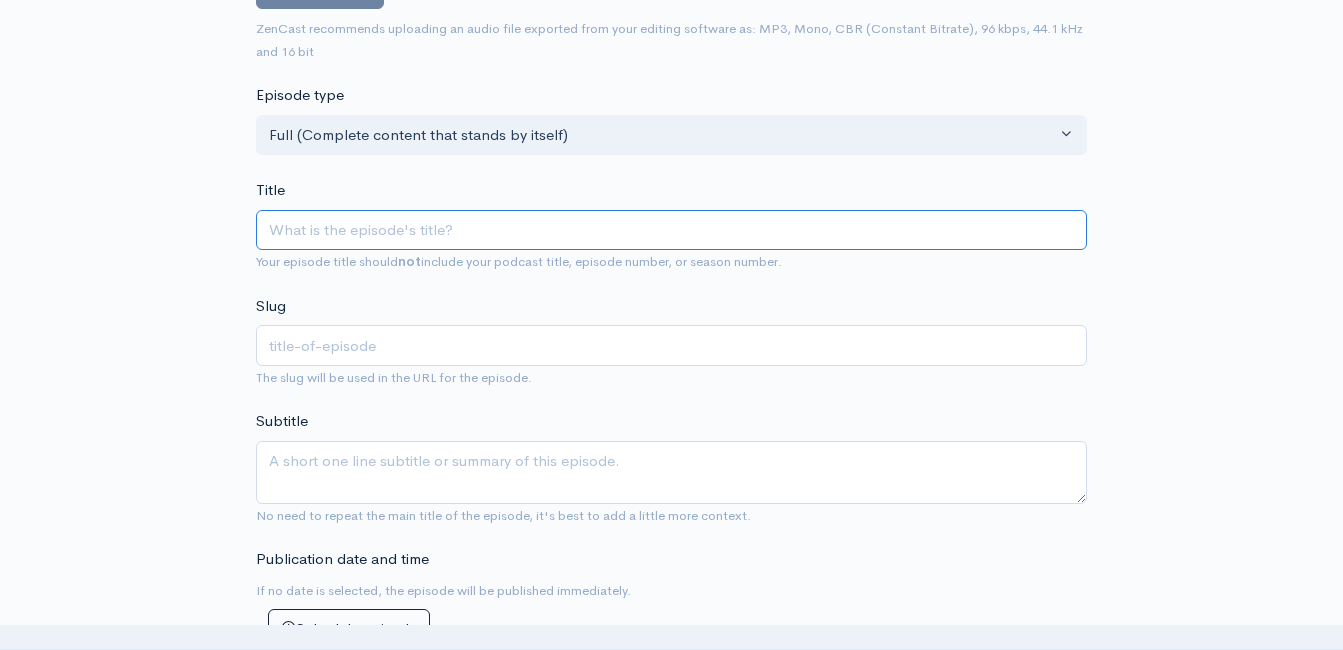 click on "Title" at bounding box center [671, 230] 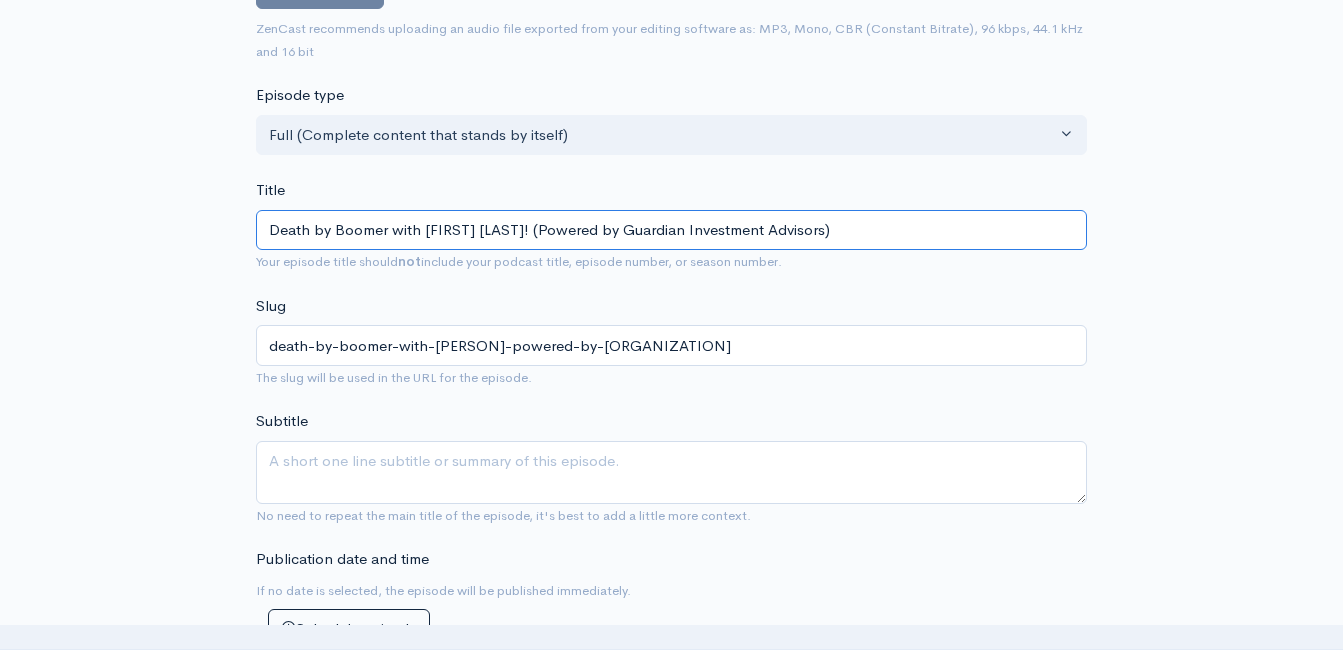 click on "Death by Boomer with Jeff Styles! (Powered by Guardian Investment Advisors)" at bounding box center [671, 230] 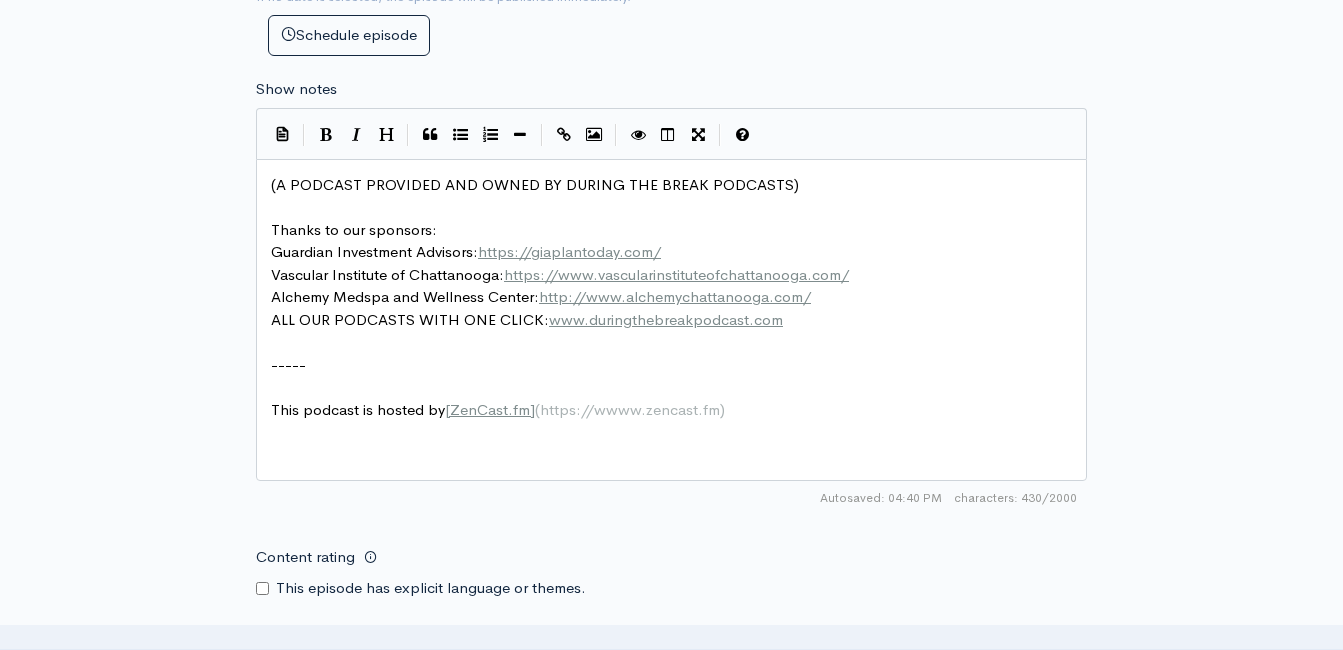 scroll, scrollTop: 900, scrollLeft: 0, axis: vertical 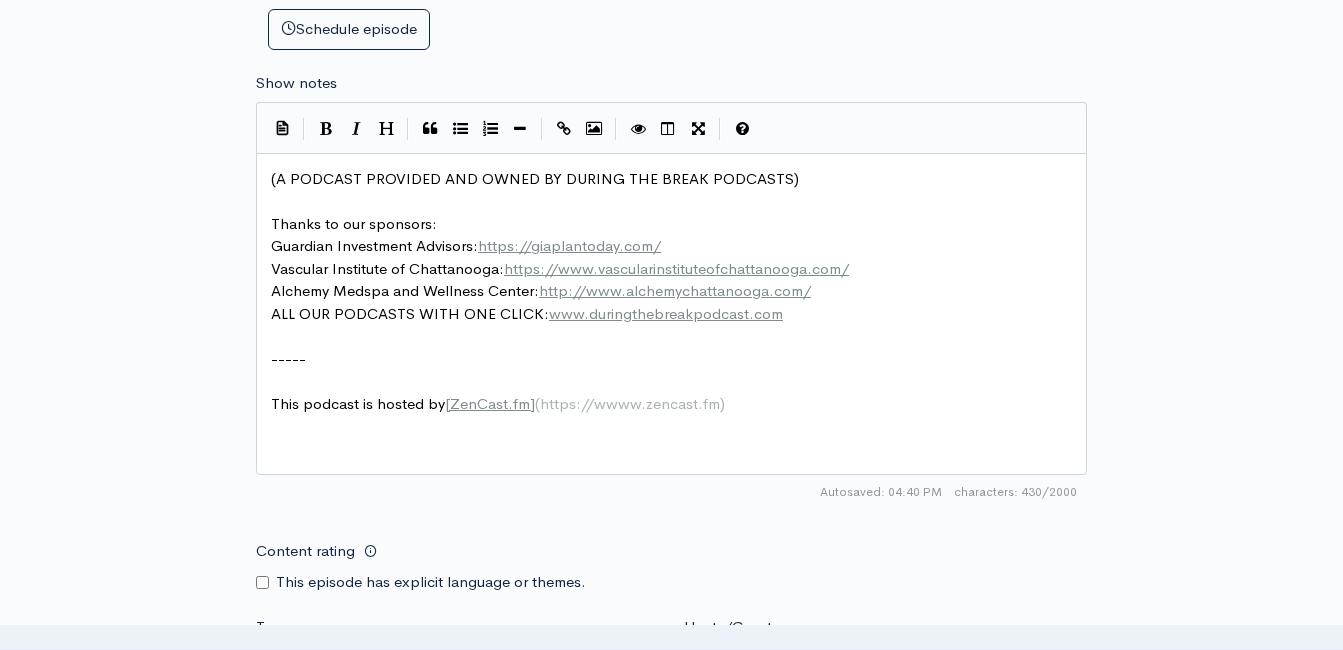 type on "Death by Boomer with Jeff Styles!  (Powered by Guardian Investment Advisors)" 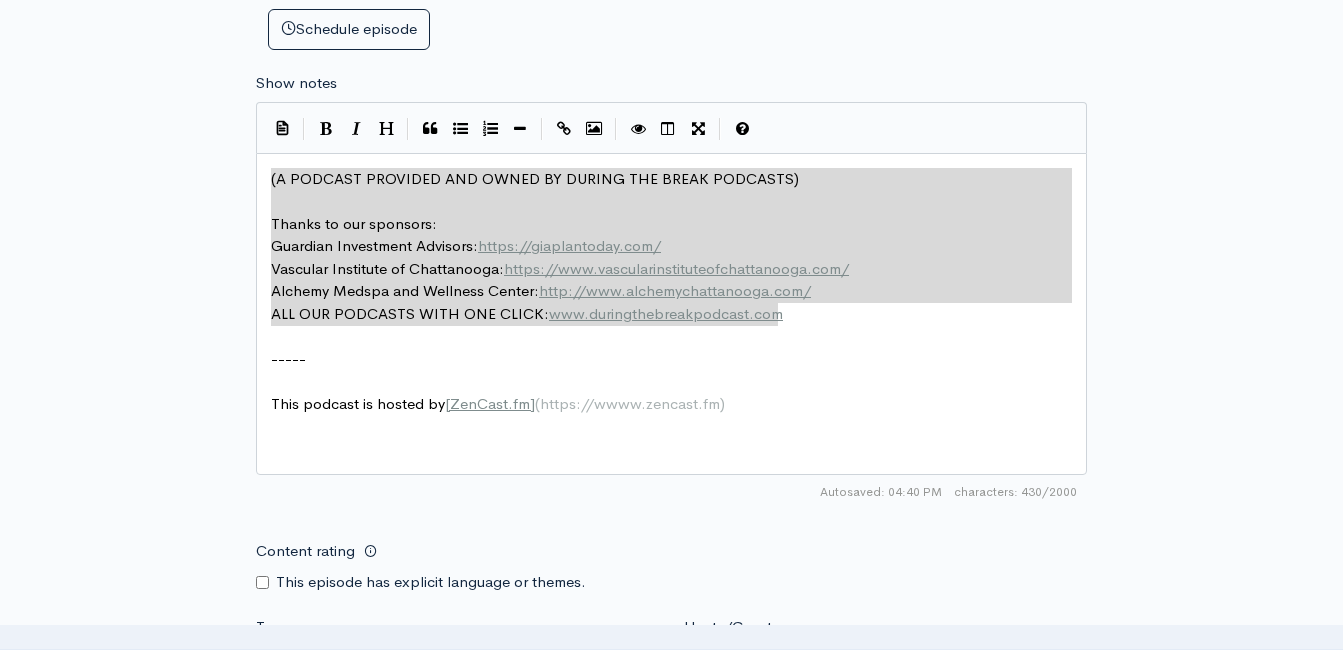 drag, startPoint x: 786, startPoint y: 305, endPoint x: 197, endPoint y: 163, distance: 605.8754 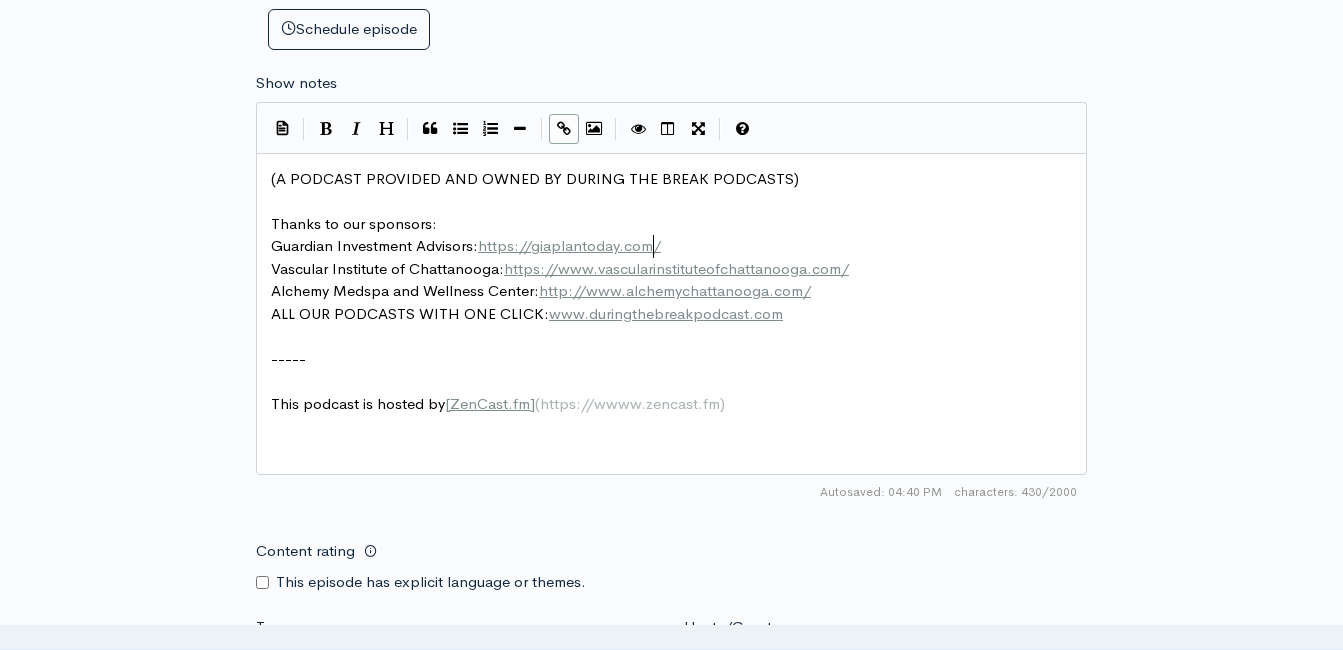 scroll, scrollTop: 0, scrollLeft: 0, axis: both 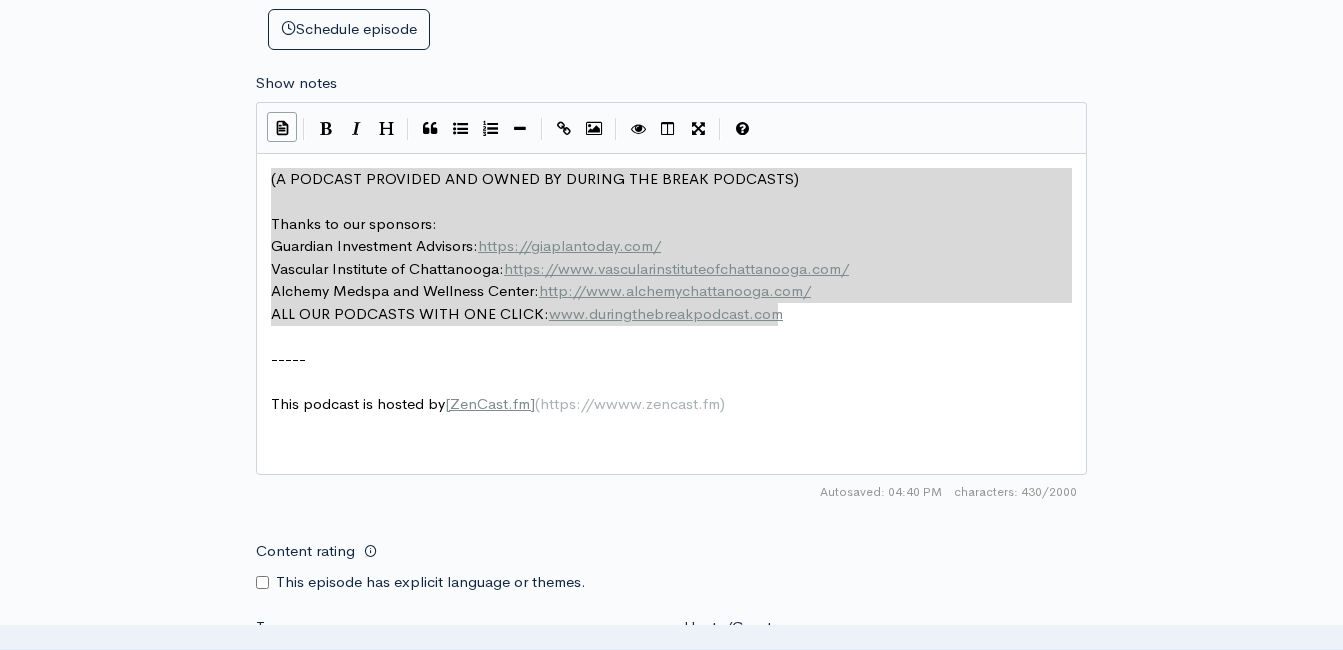 drag, startPoint x: 796, startPoint y: 319, endPoint x: 289, endPoint y: 138, distance: 538.34 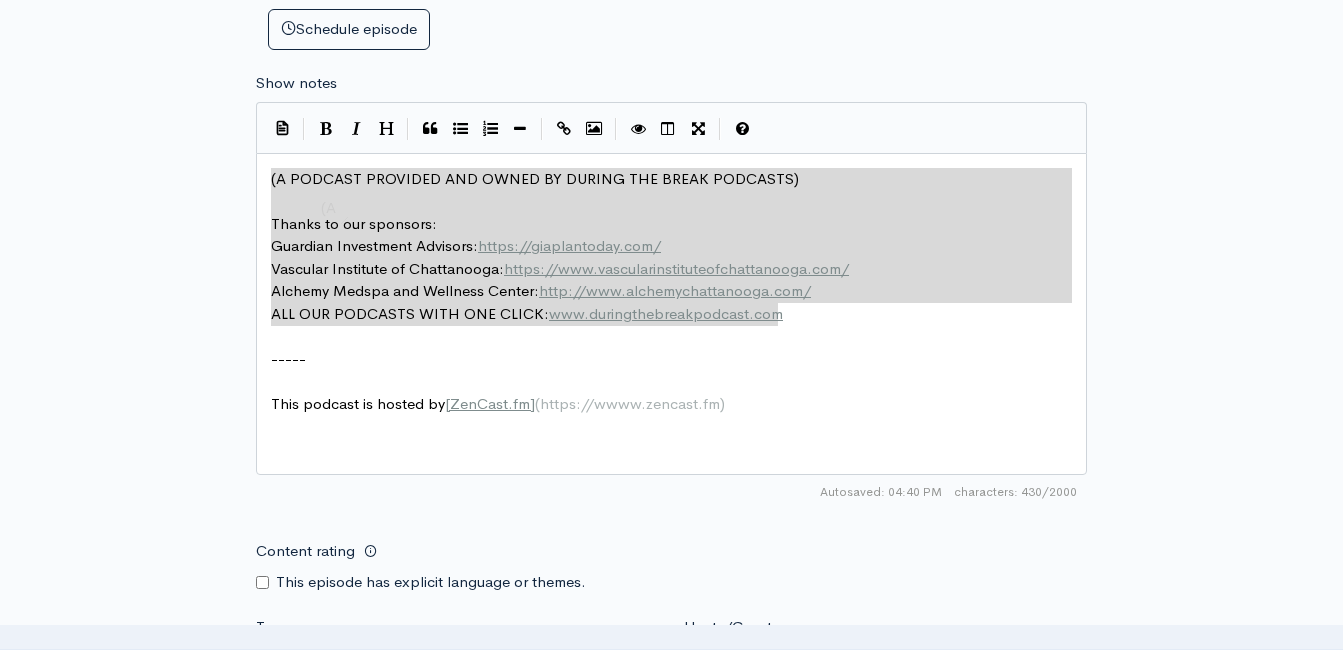 scroll, scrollTop: 1, scrollLeft: 0, axis: vertical 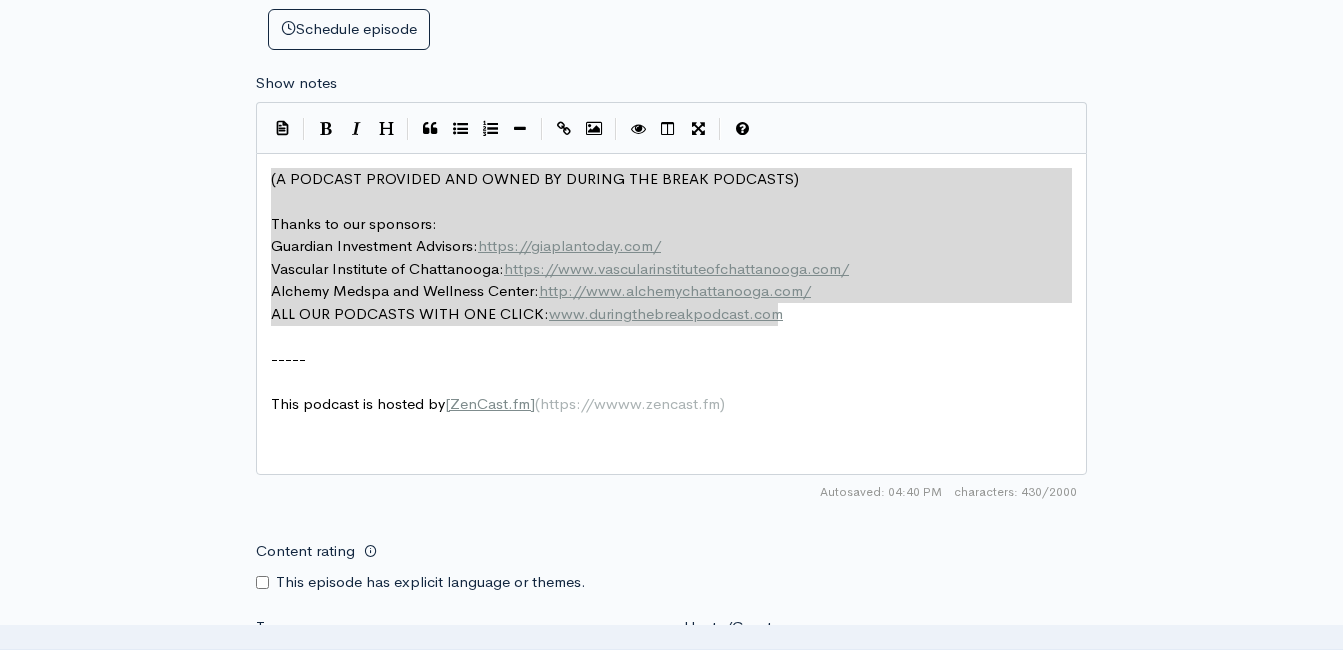 drag, startPoint x: 718, startPoint y: 301, endPoint x: 298, endPoint y: 151, distance: 445.98206 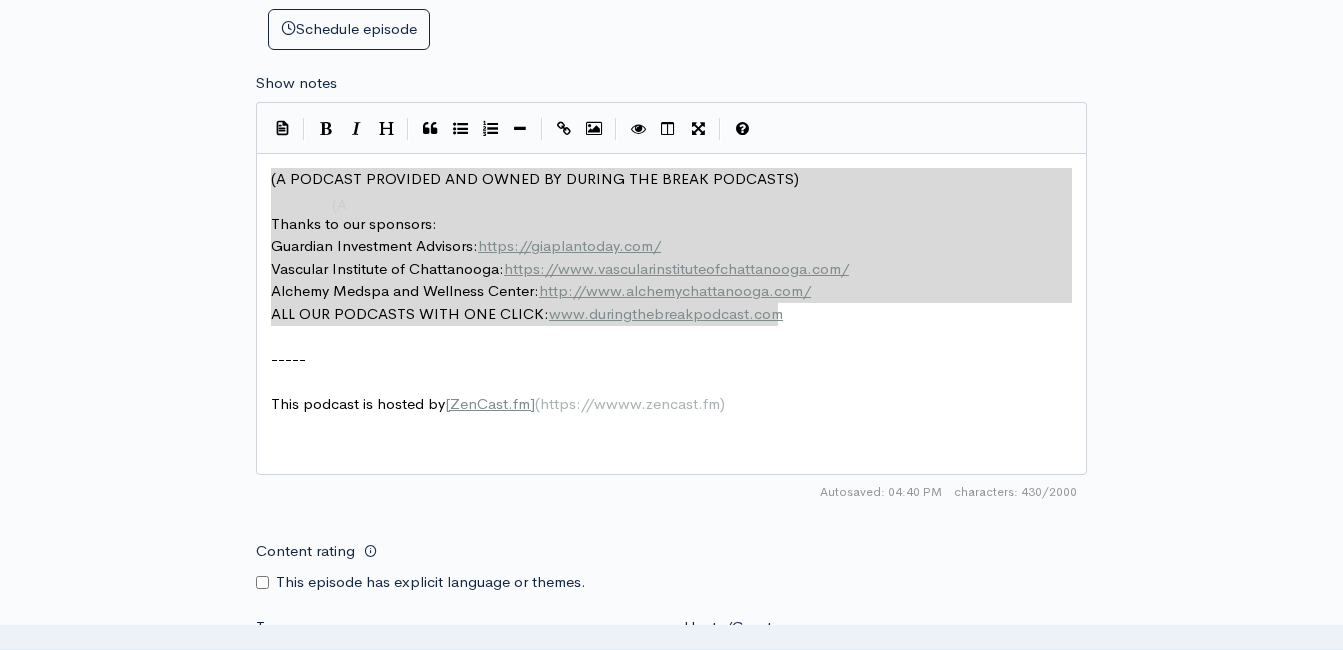 scroll, scrollTop: 2, scrollLeft: 0, axis: vertical 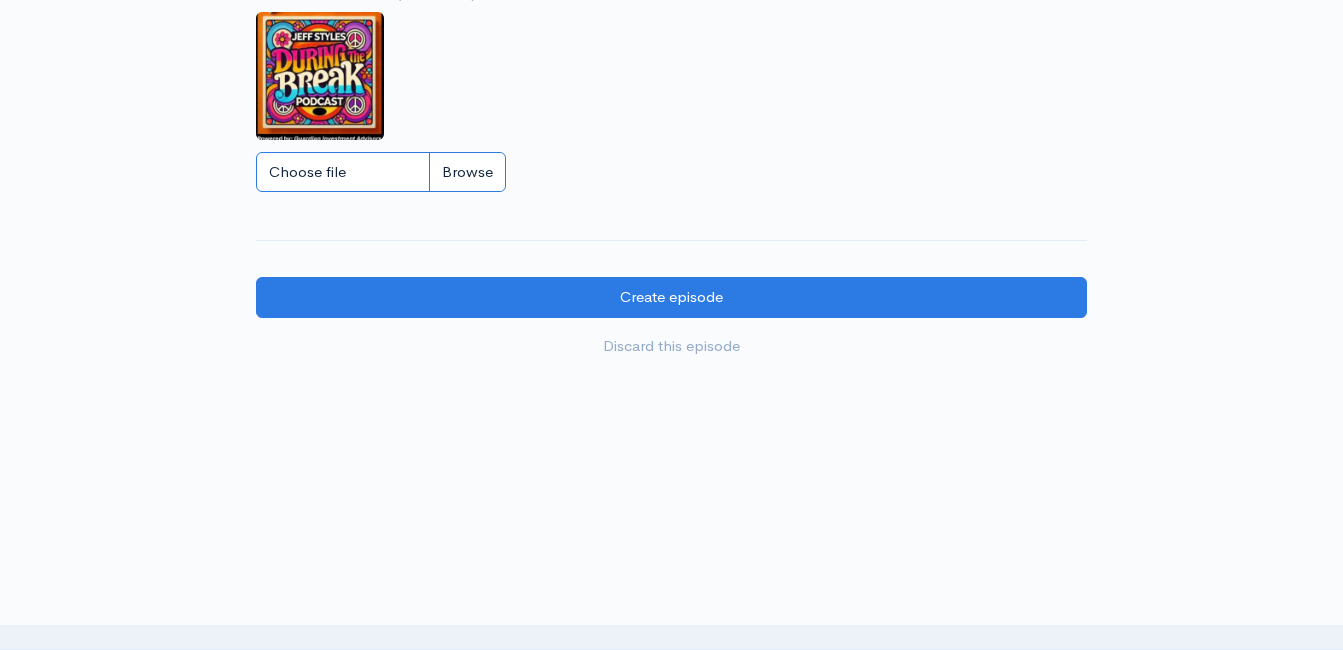 click on "Choose file" at bounding box center (381, 172) 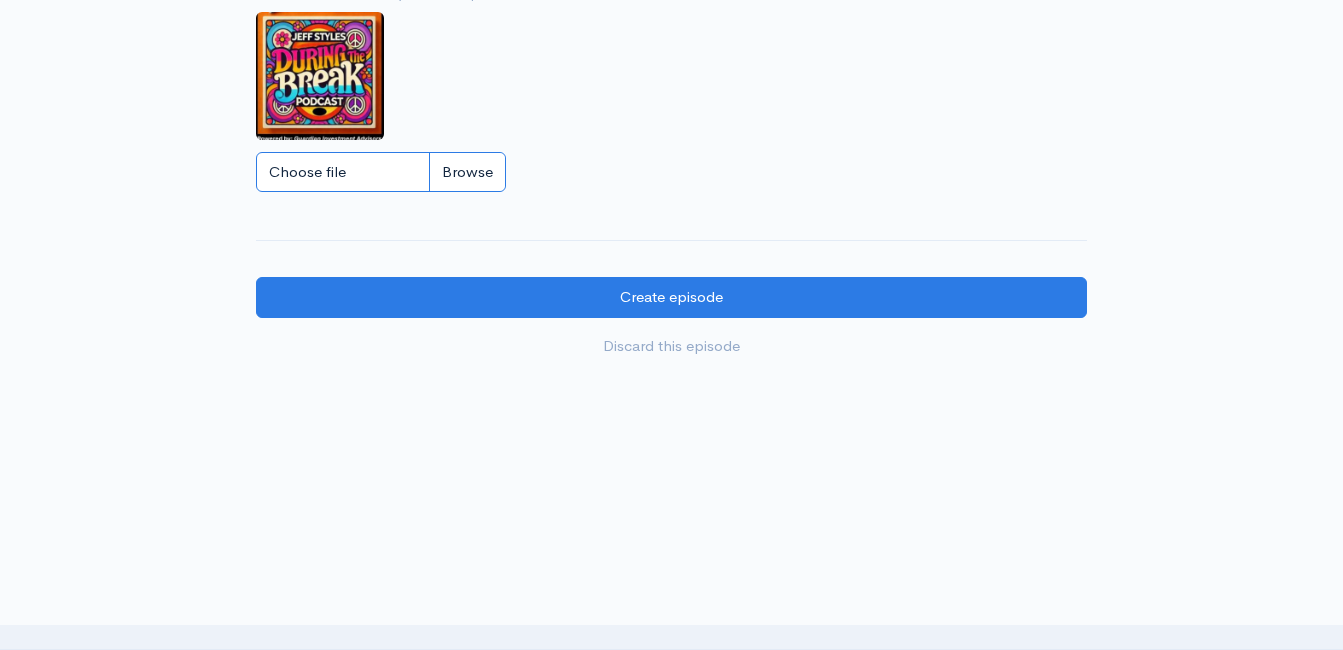type on "C:\fakepath\DBBoomLOGO.JPG" 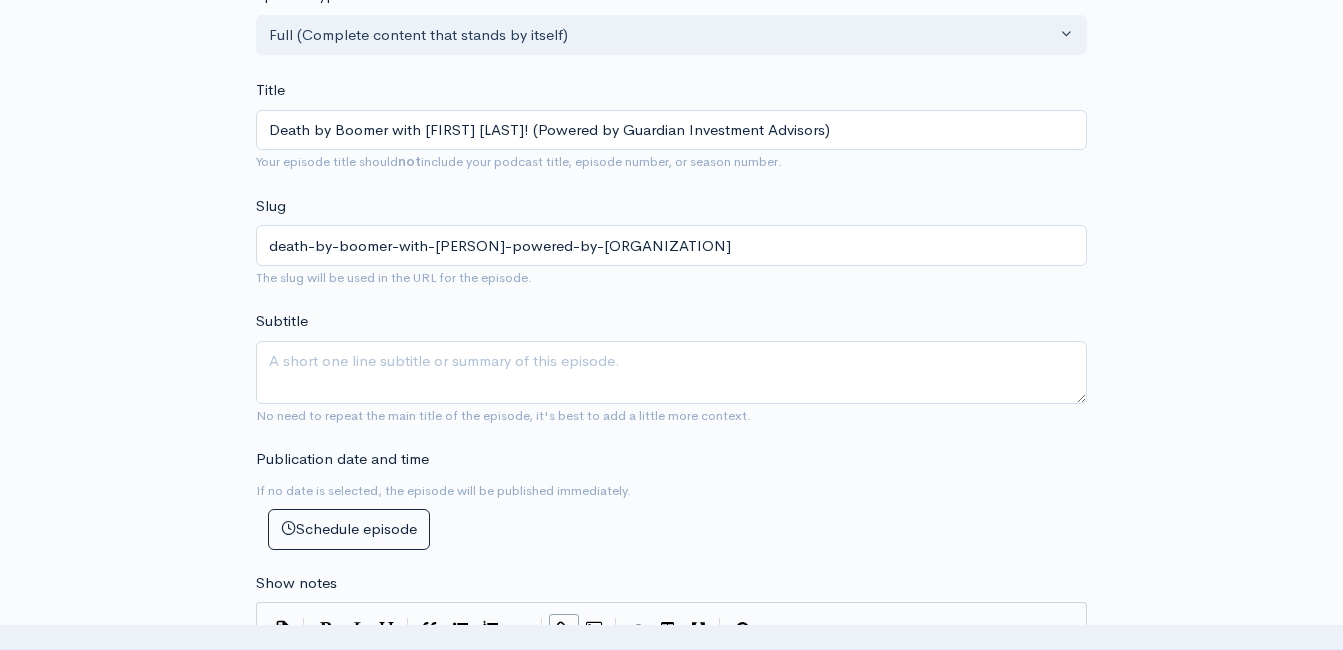 scroll, scrollTop: 0, scrollLeft: 0, axis: both 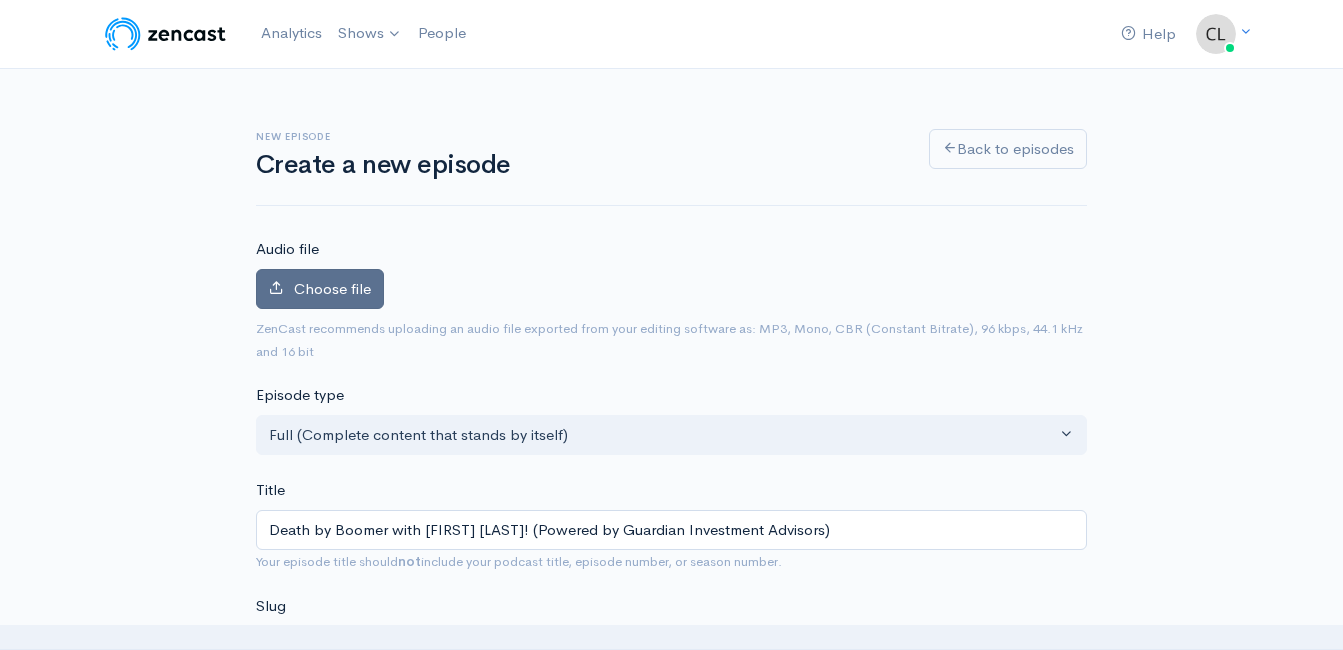 click on "Choose file" at bounding box center (320, 289) 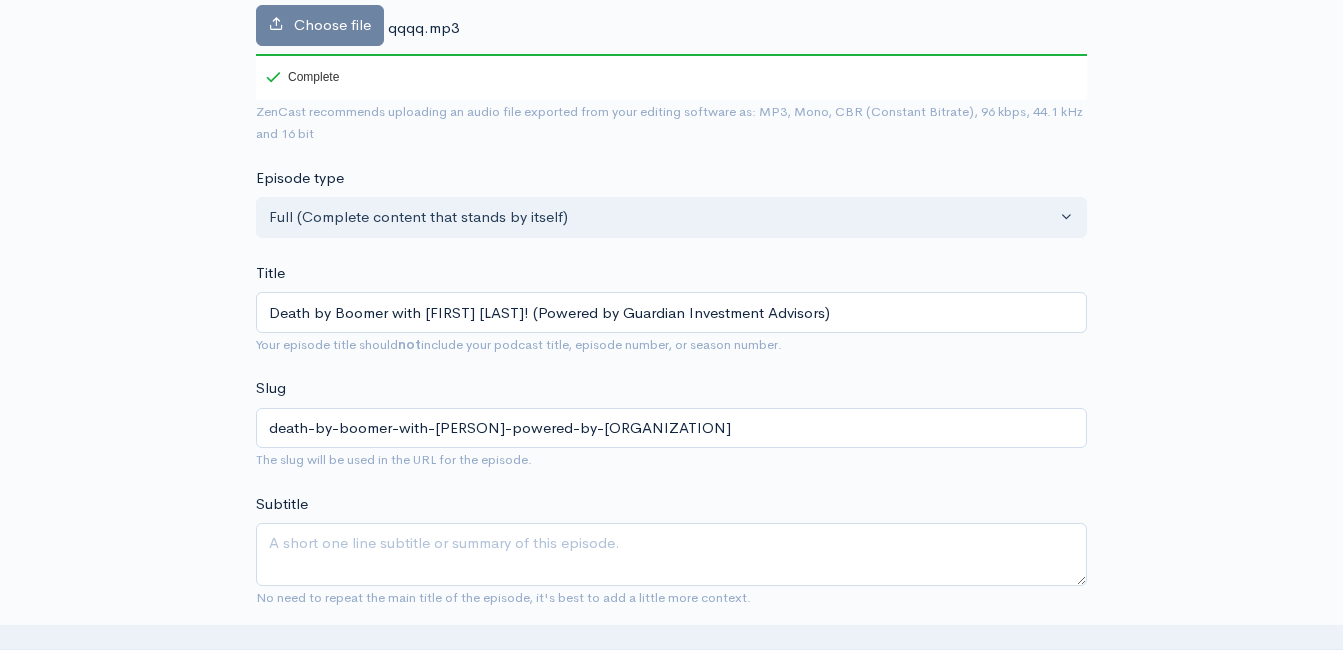 scroll, scrollTop: 400, scrollLeft: 0, axis: vertical 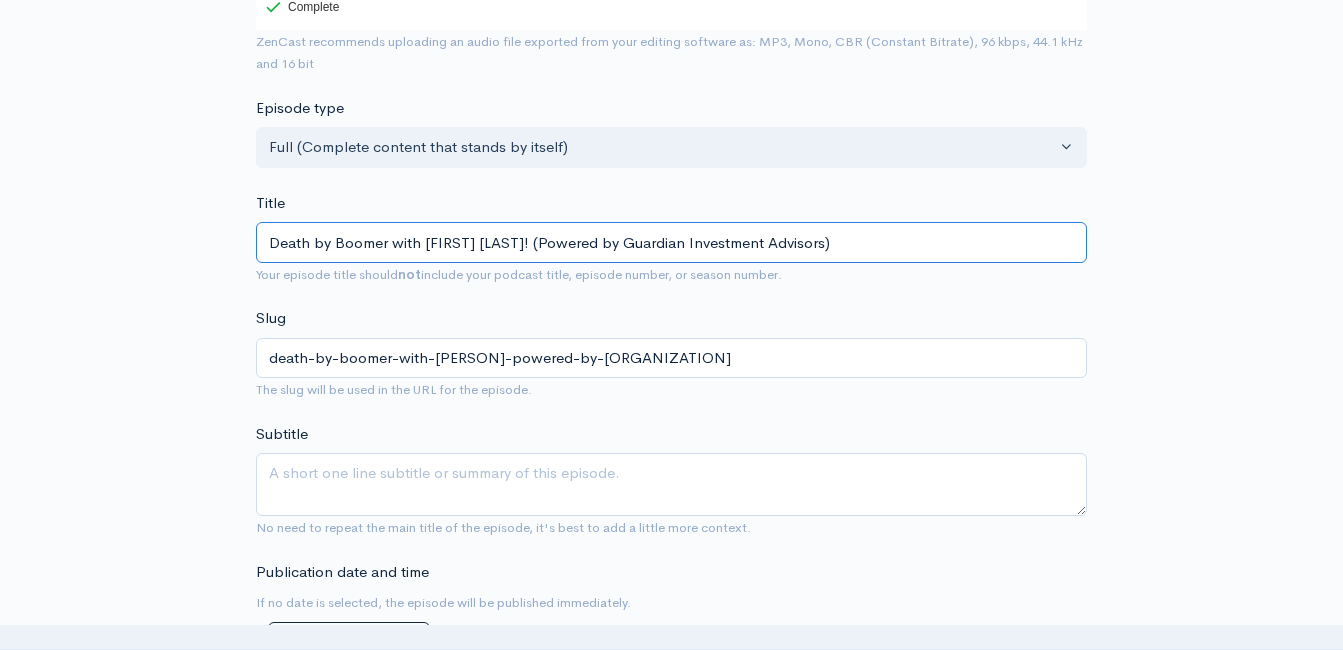 drag, startPoint x: 495, startPoint y: 241, endPoint x: 539, endPoint y: 286, distance: 62.936478 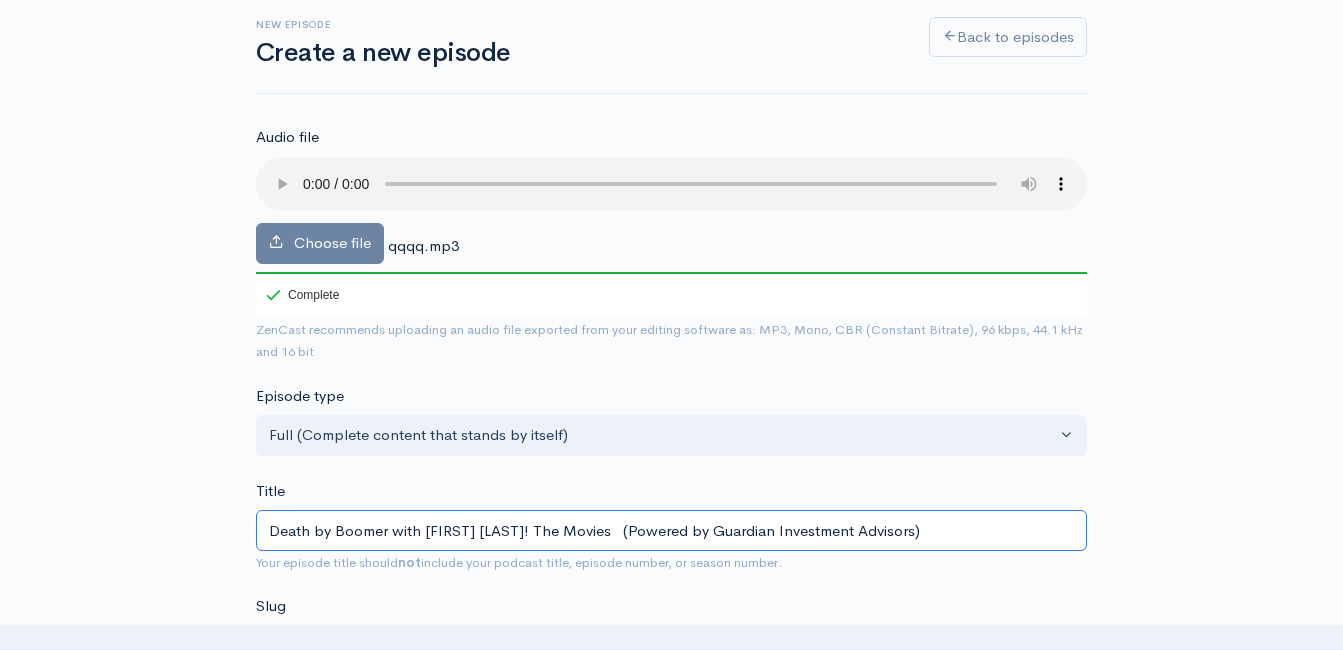 scroll, scrollTop: 100, scrollLeft: 0, axis: vertical 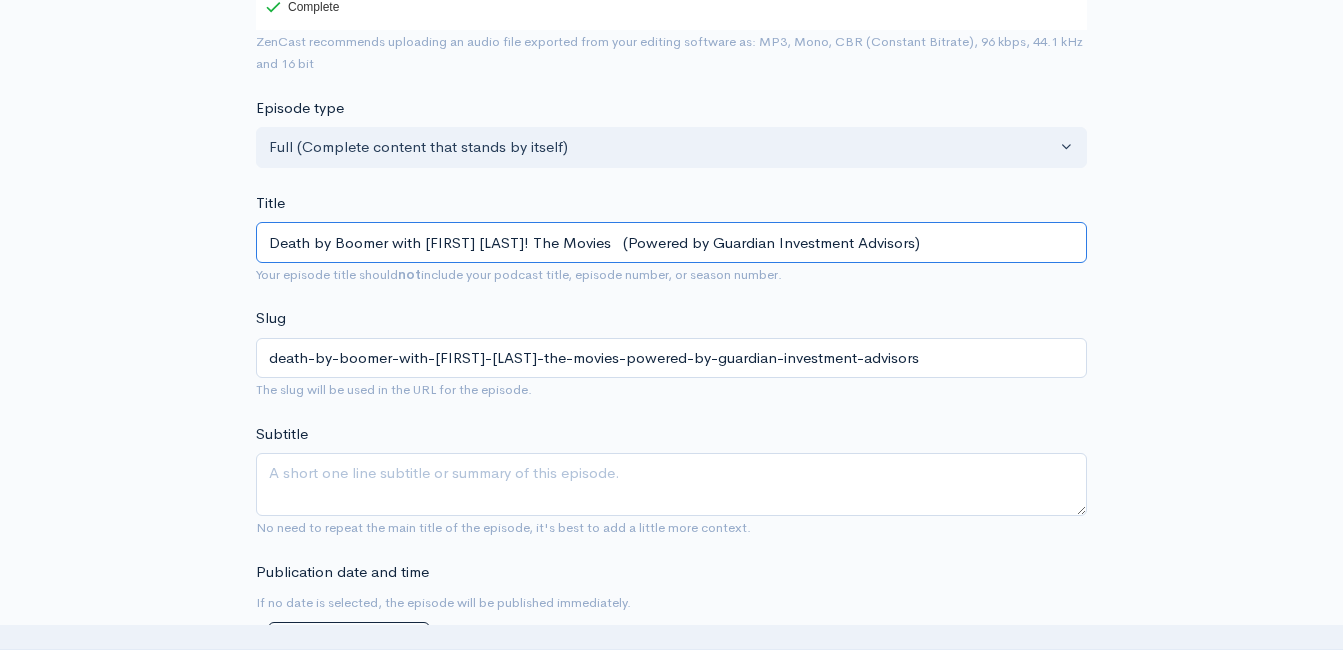 click on "Death by Boomer with Jeff Styles! The Movies   (Powered by Guardian Investment Advisors)" at bounding box center (671, 242) 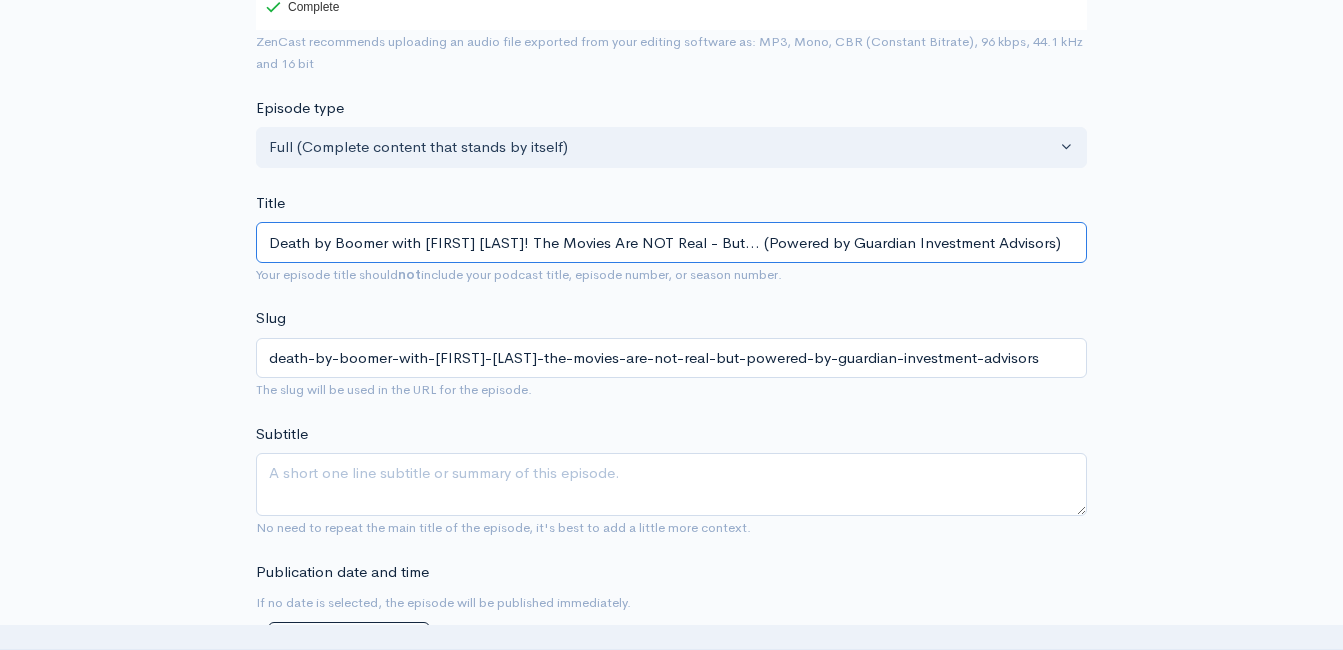 click on "Death by Boomer with [FIRST] [LAST]! The Movies Are NOT Real - But... (Powered by Guardian Investment Advisors)" at bounding box center (671, 242) 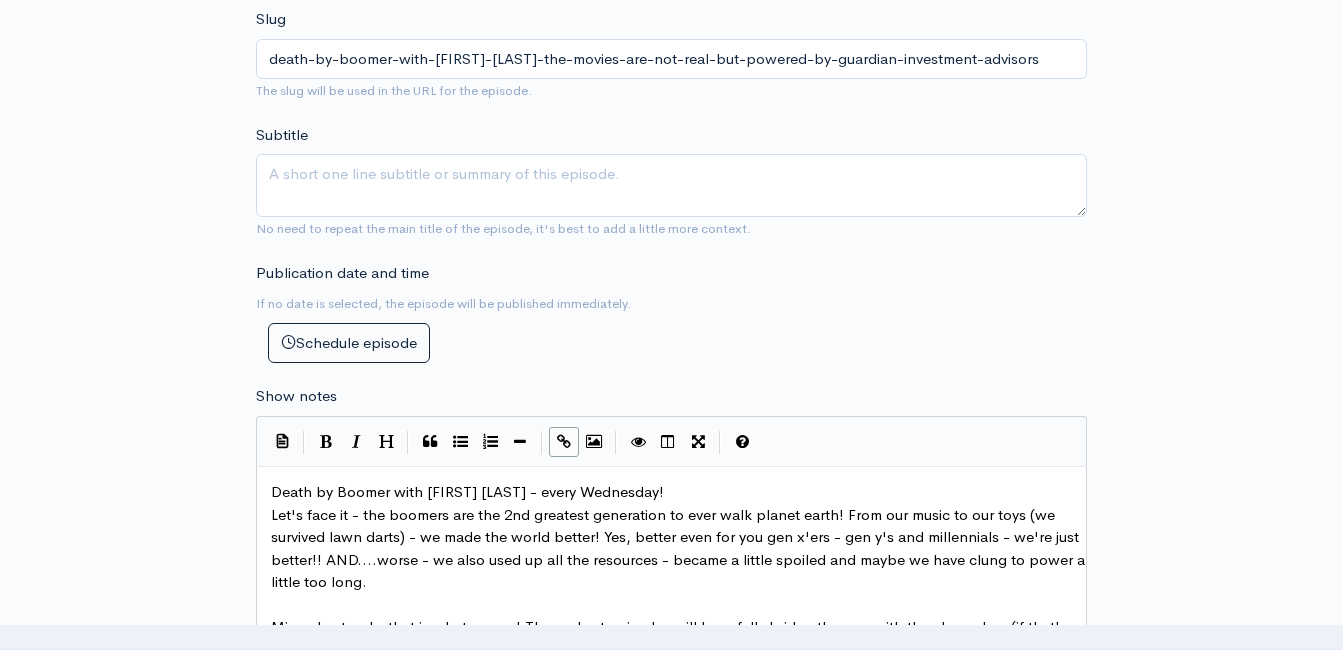 scroll, scrollTop: 700, scrollLeft: 0, axis: vertical 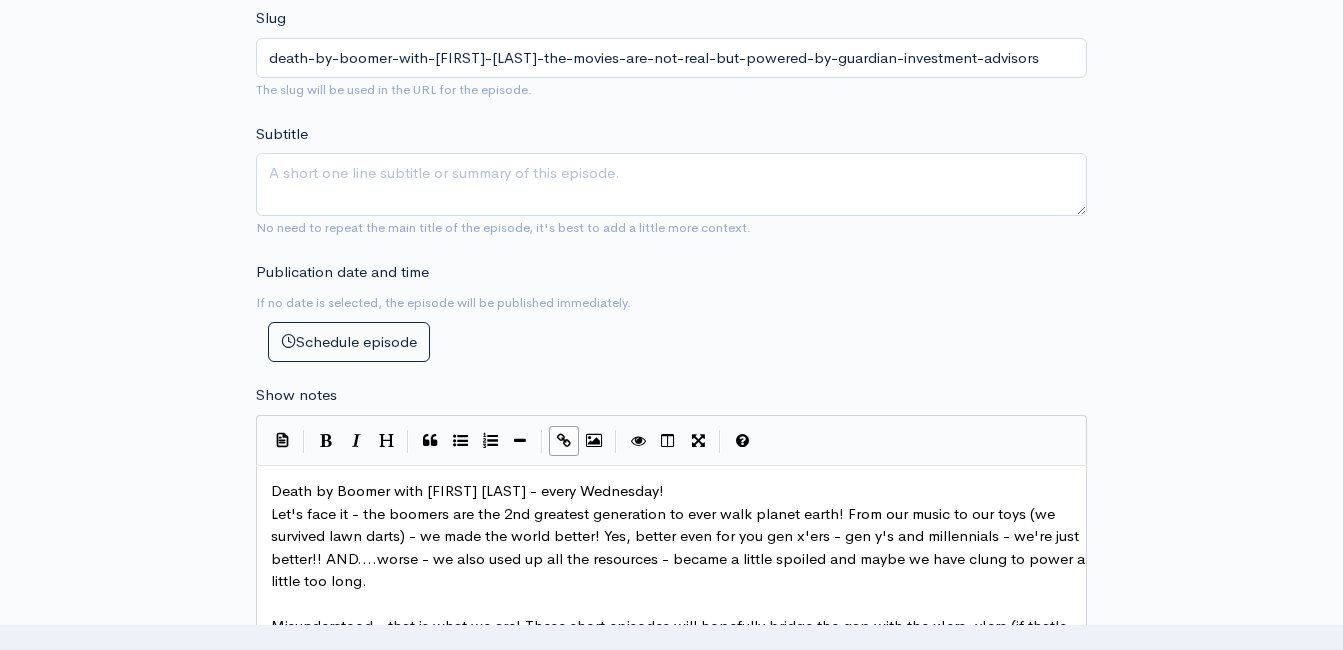 type on "Death by Boomer with [FIRST] [LAST]! The Movies Are NOT Real - But... (Powered by Guardian Investment Advisors)" 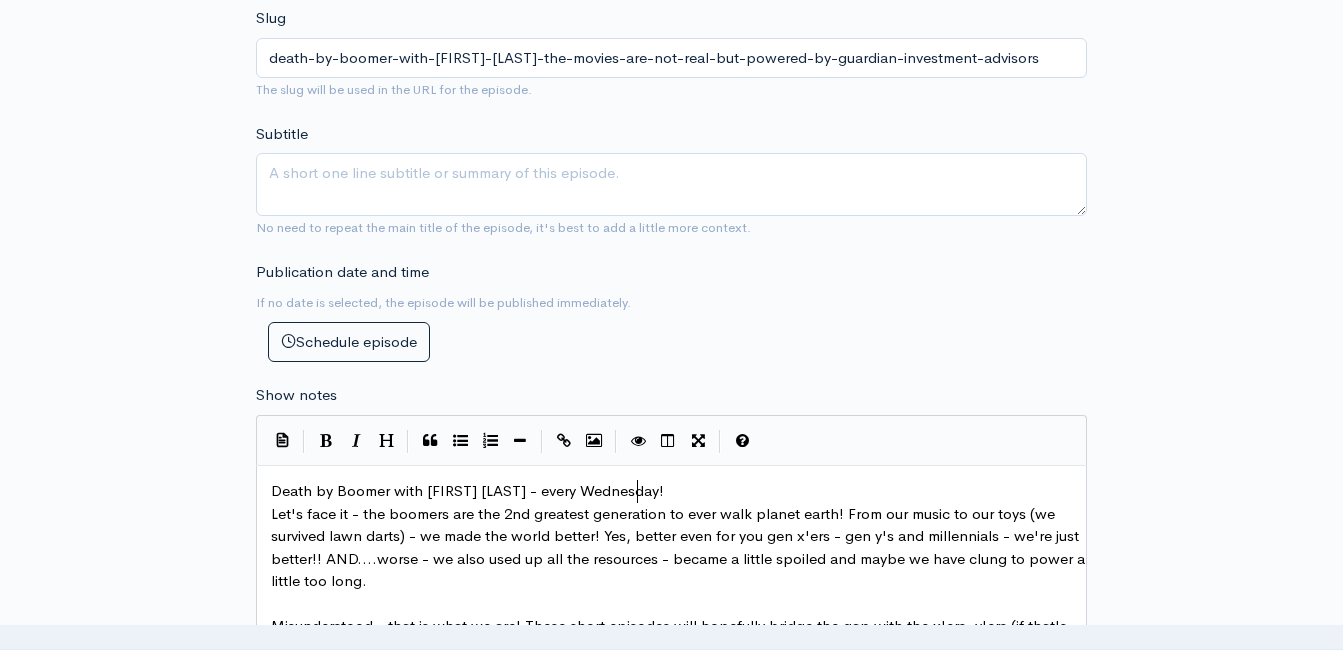 click on "Death by Boomer with [FIRST] [LAST] - every Wednesday!" at bounding box center (679, 491) 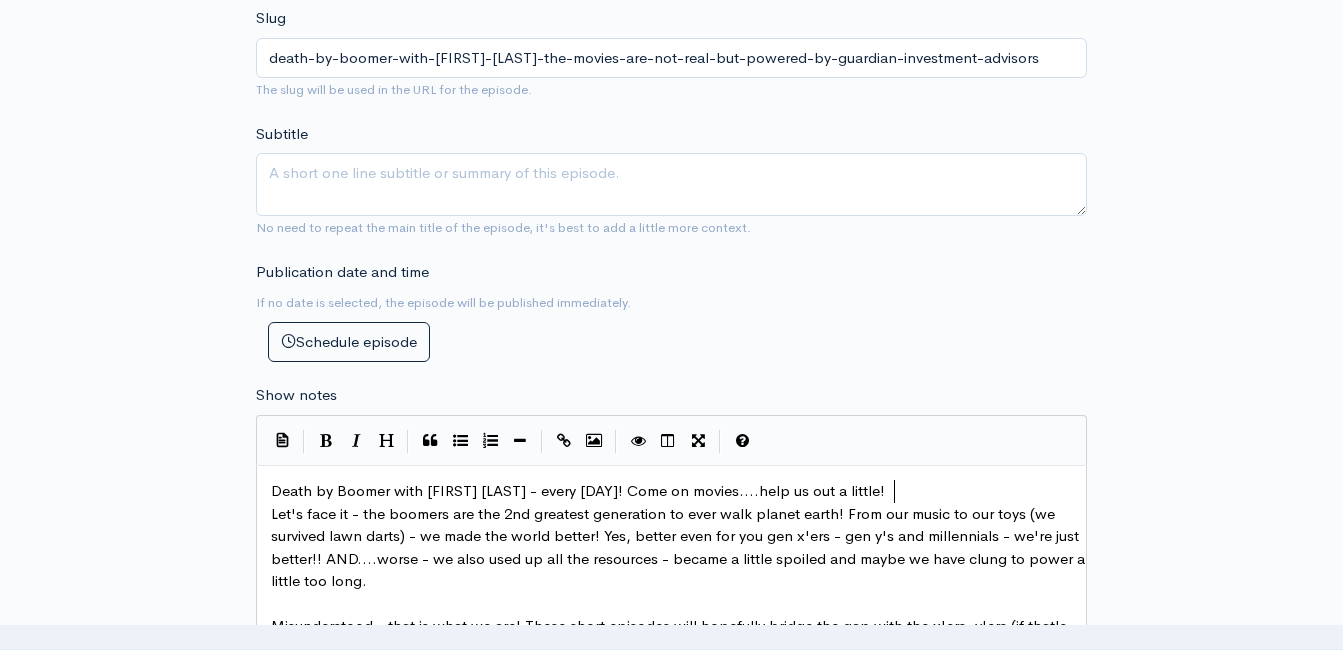 scroll, scrollTop: 8, scrollLeft: 20, axis: both 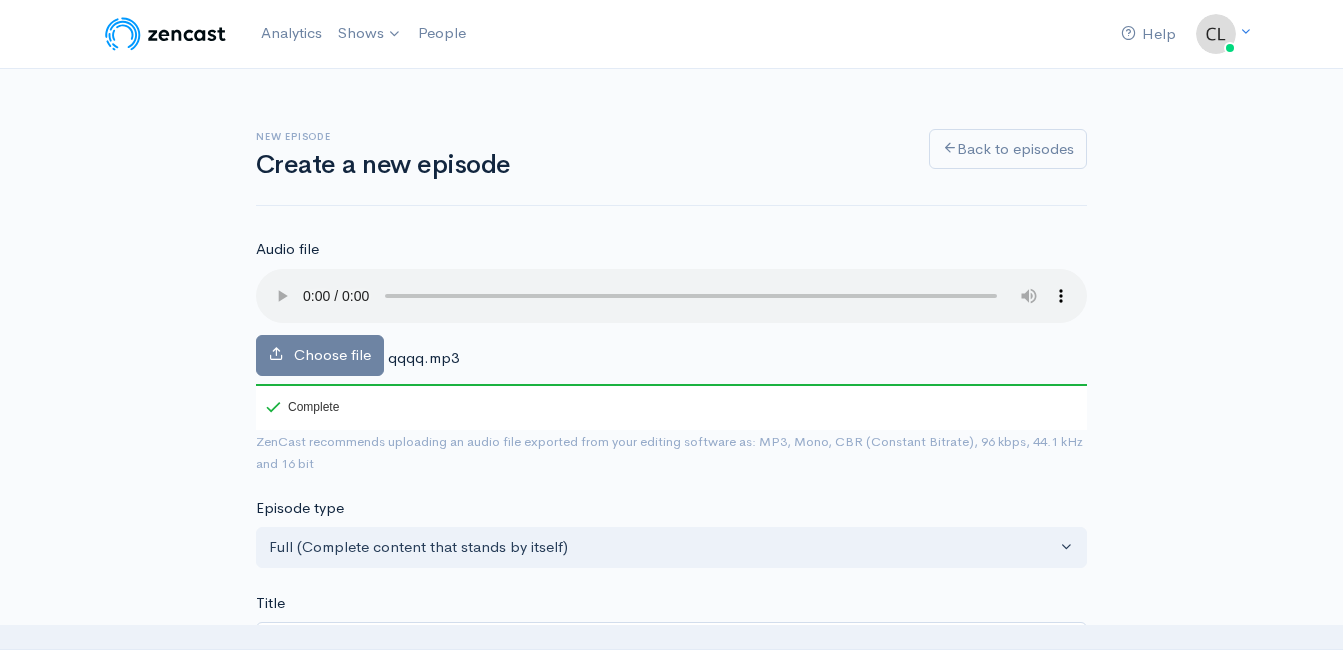 type on "le!" 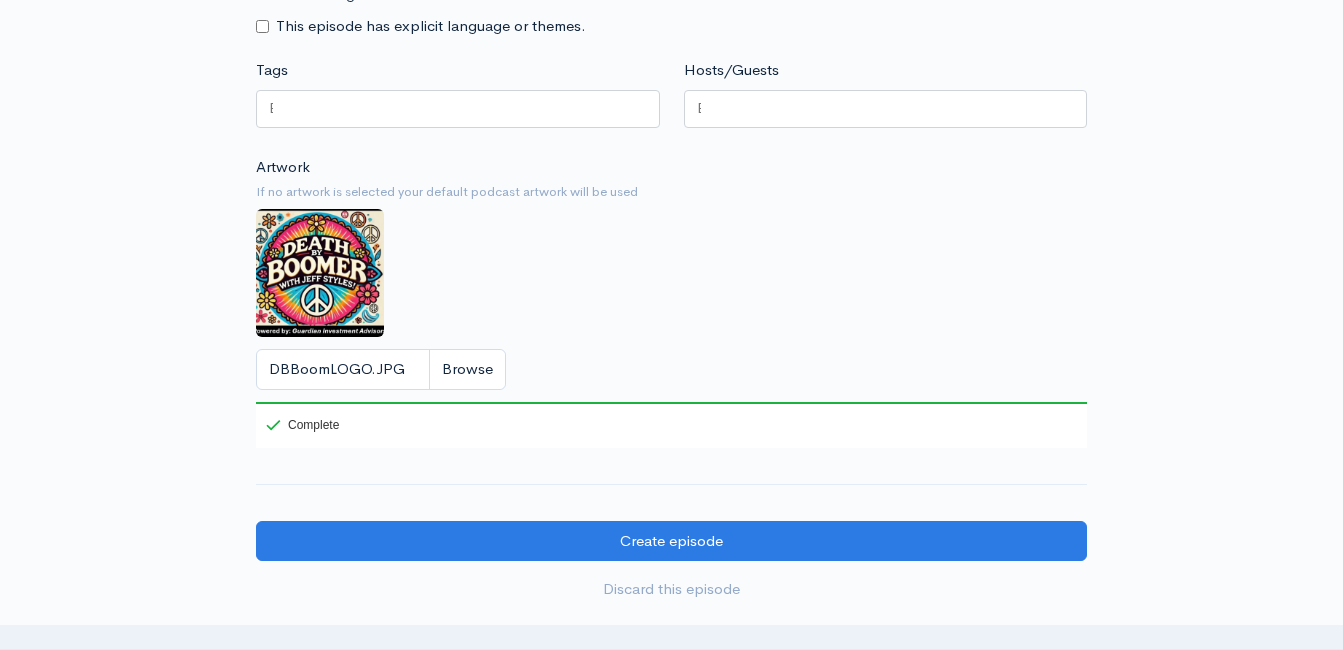 scroll, scrollTop: 1700, scrollLeft: 0, axis: vertical 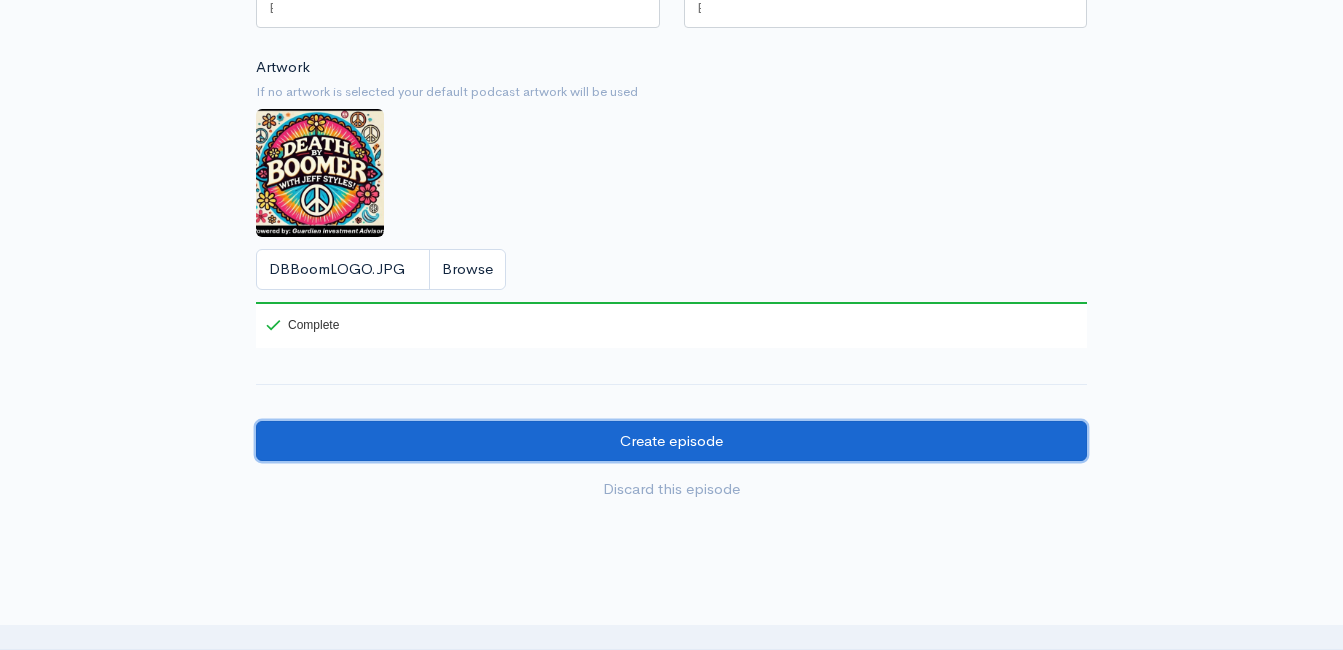 click on "Create episode" at bounding box center (671, 441) 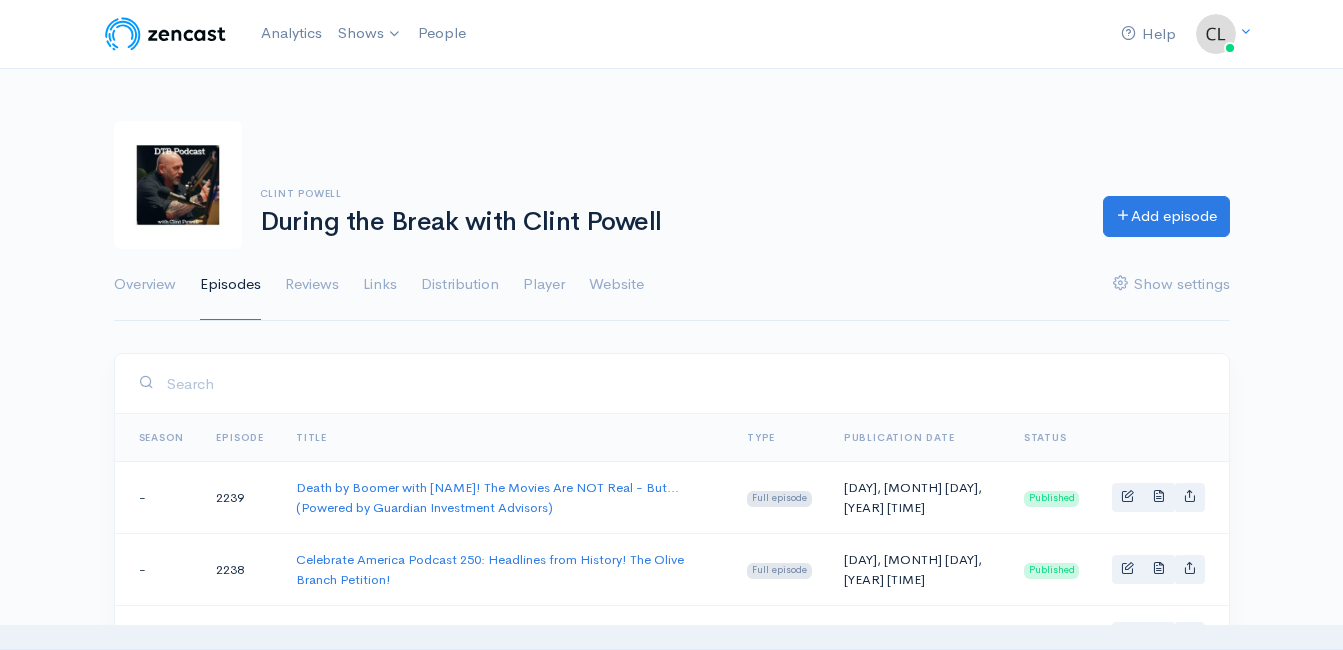scroll, scrollTop: 0, scrollLeft: 0, axis: both 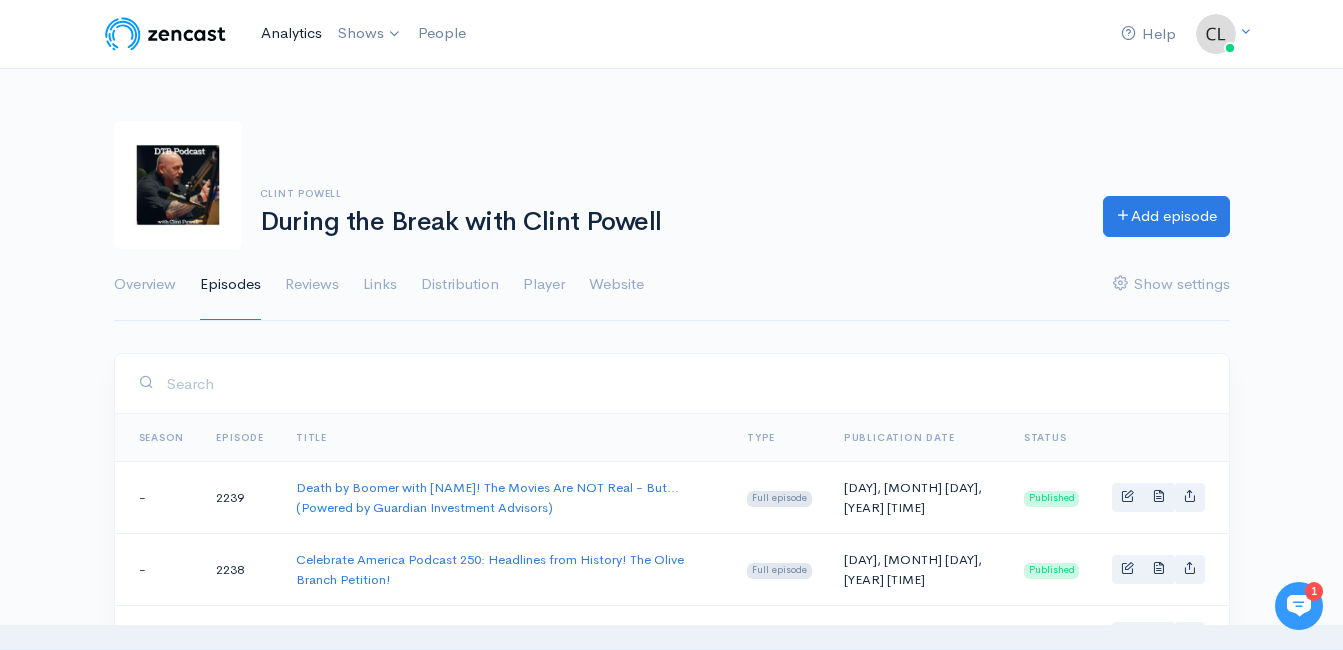 click on "Analytics" at bounding box center [291, 33] 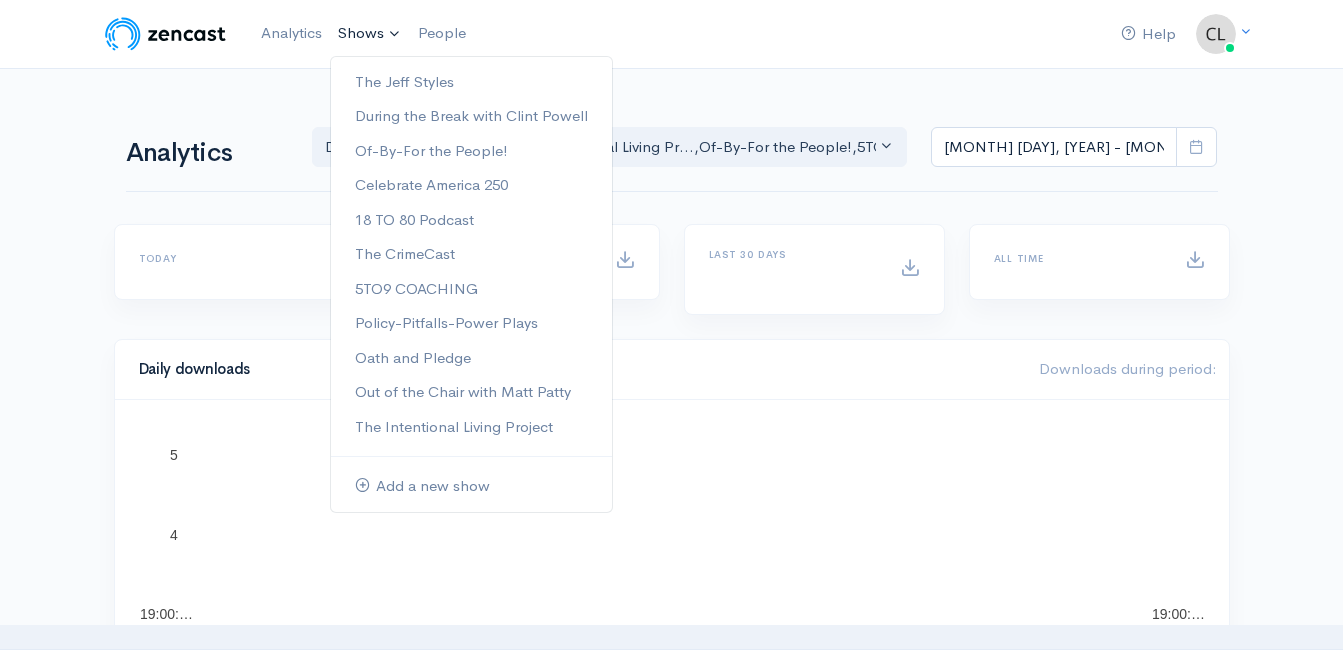 scroll, scrollTop: 0, scrollLeft: 0, axis: both 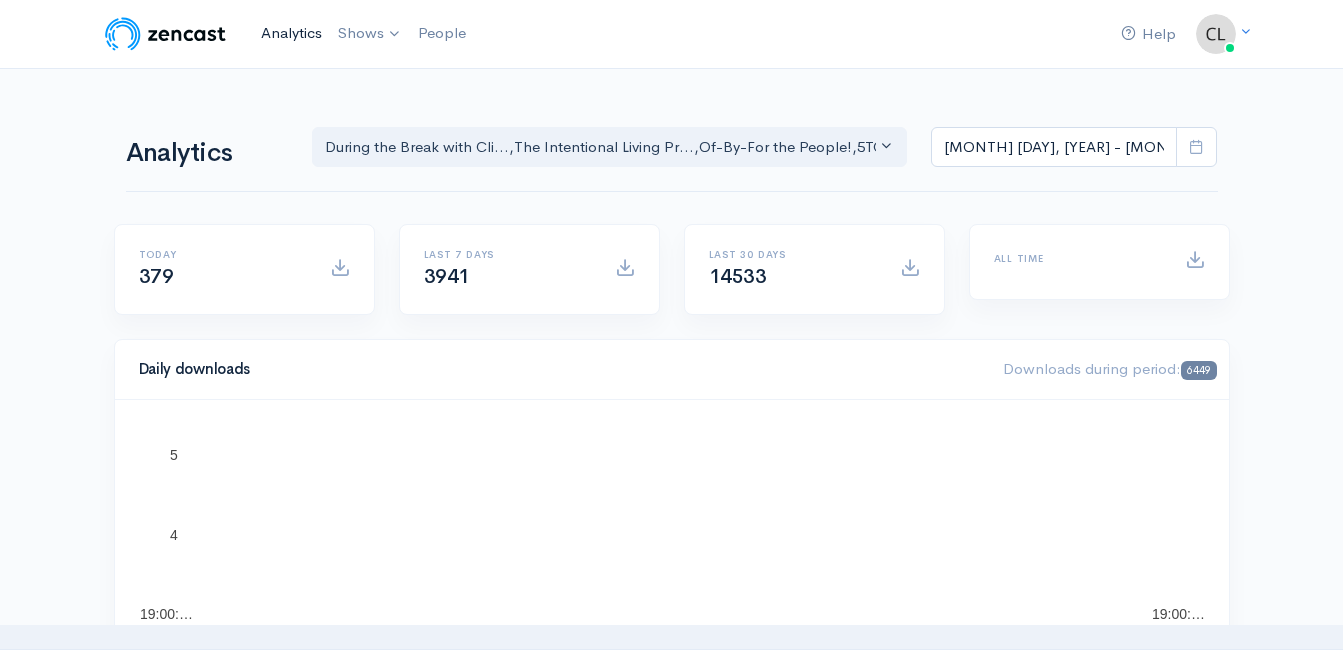 click on "Analytics" at bounding box center (291, 33) 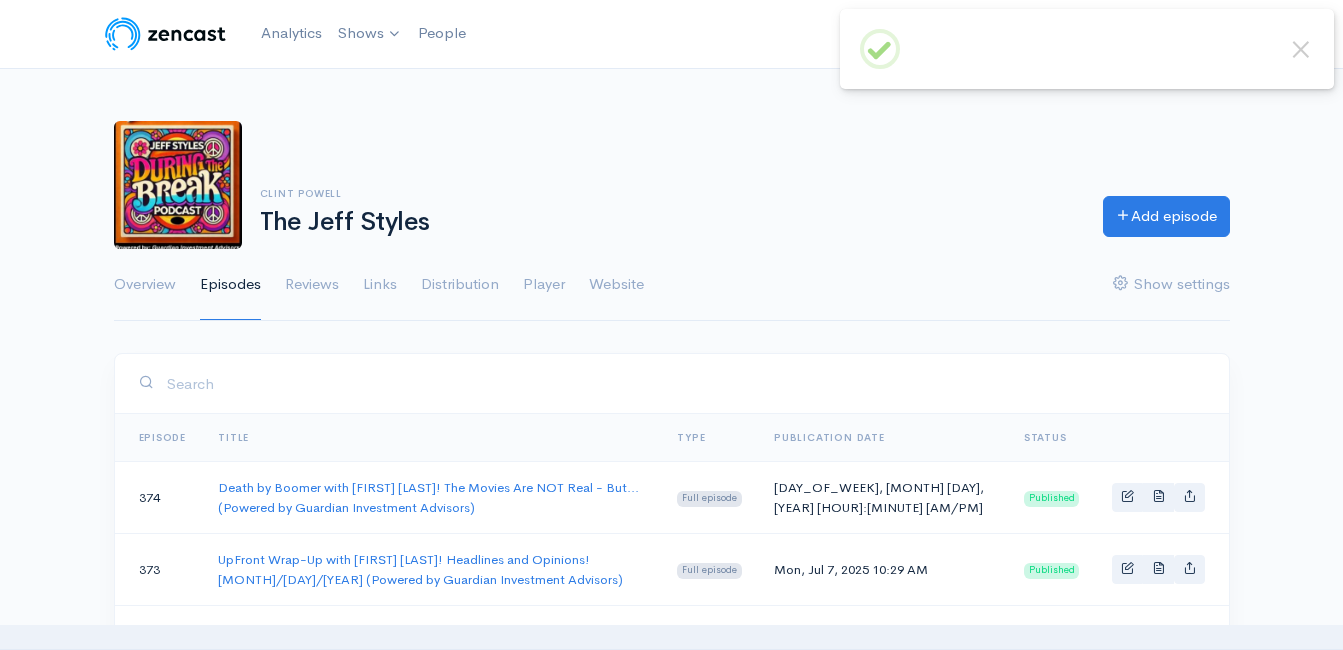 scroll, scrollTop: 0, scrollLeft: 0, axis: both 